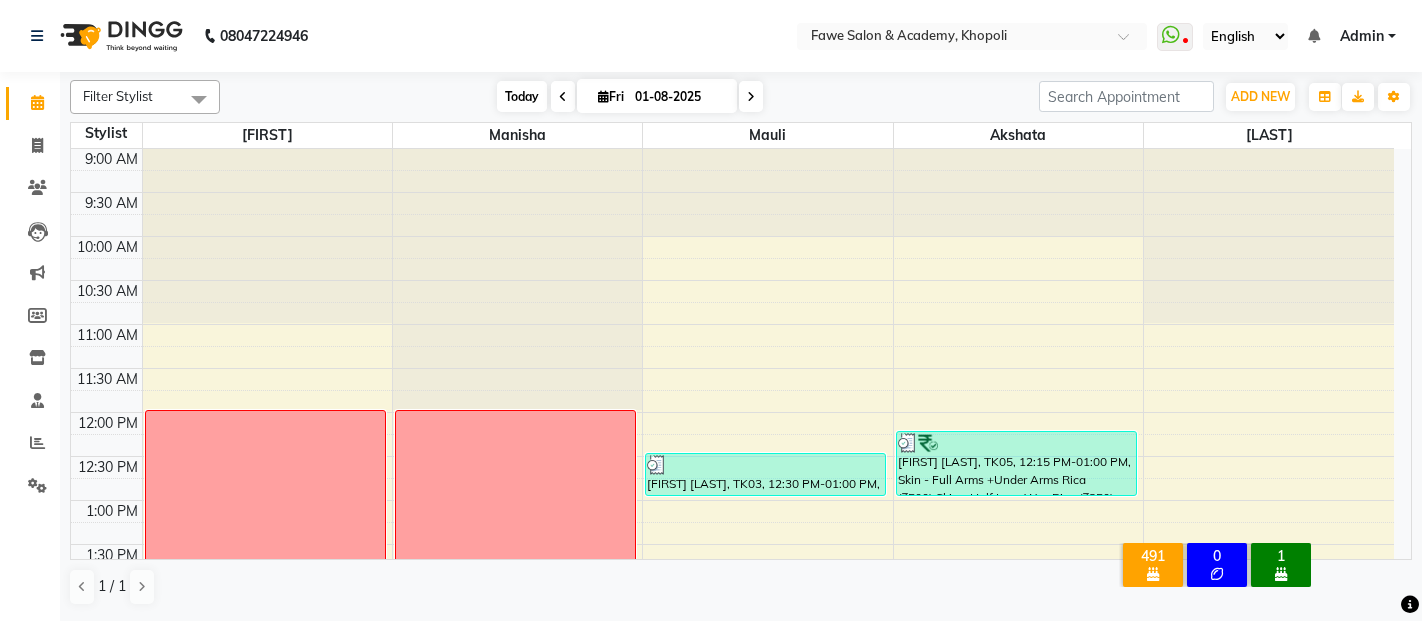 scroll, scrollTop: 0, scrollLeft: 0, axis: both 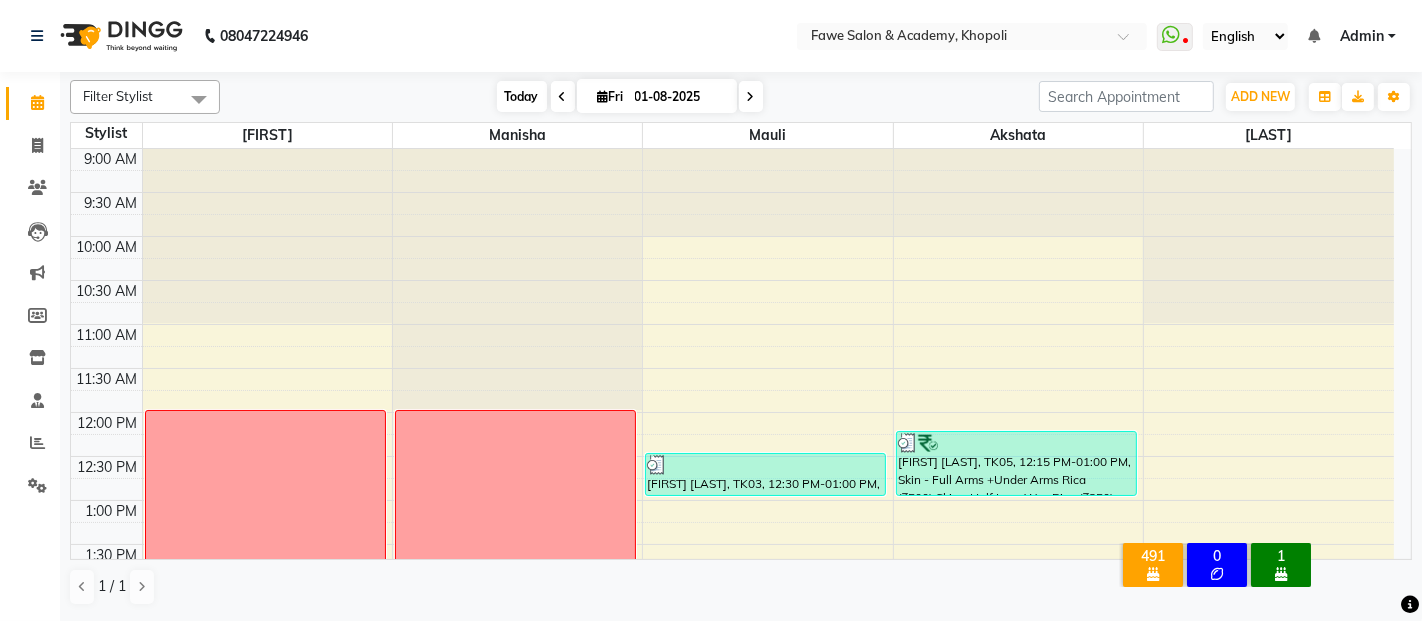 click on "Today" at bounding box center [522, 96] 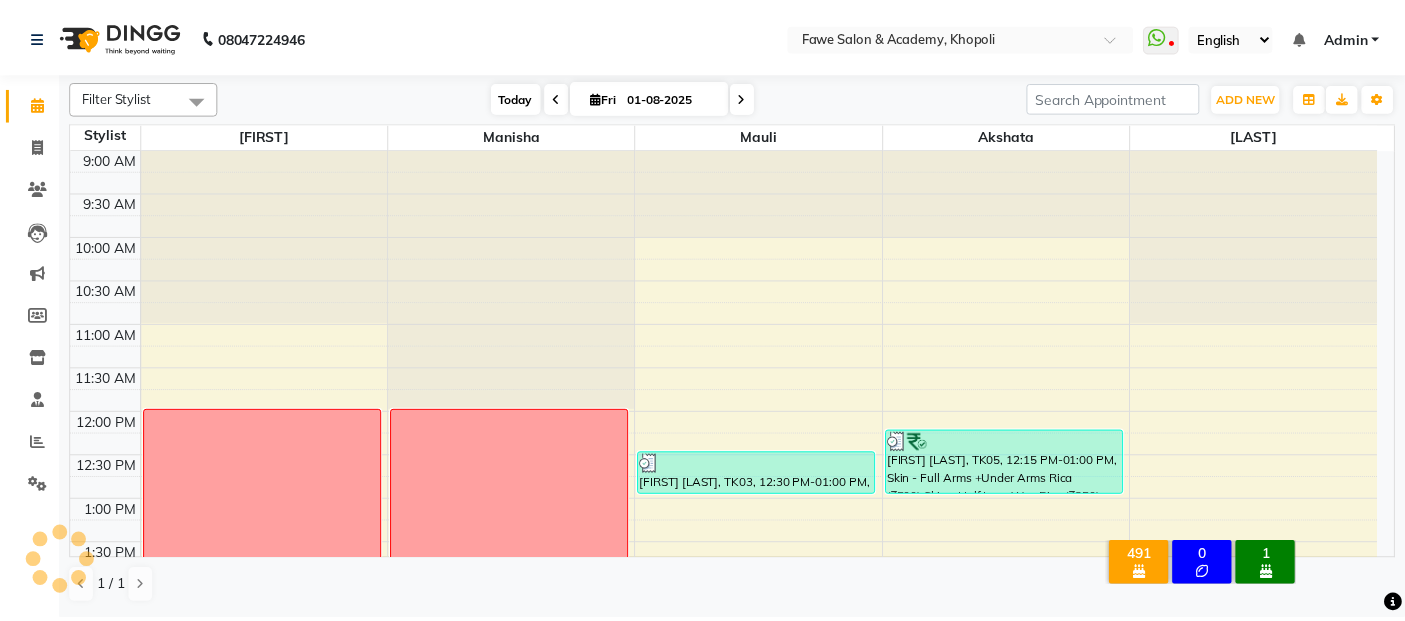 scroll, scrollTop: 806, scrollLeft: 0, axis: vertical 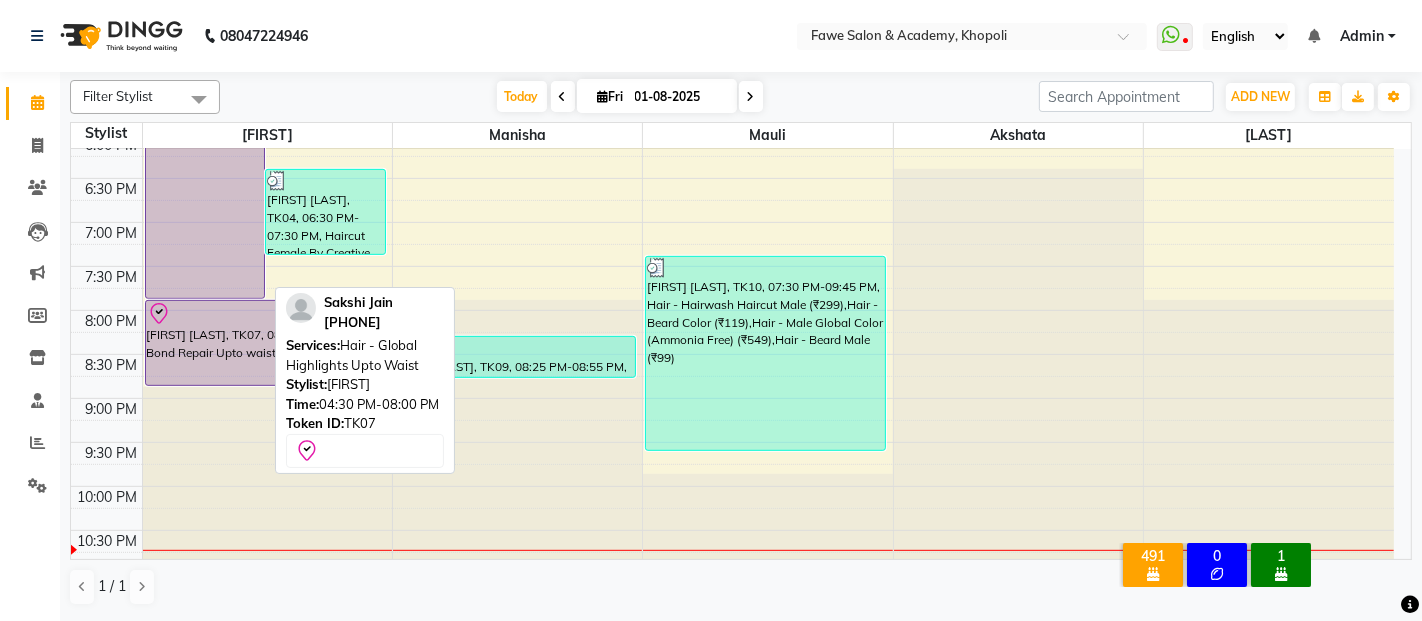 click on "[FIRST] [LAST], TK07, 04:30 PM-08:00 PM, Hair - Global Highlights Upto Waist" at bounding box center (205, 147) 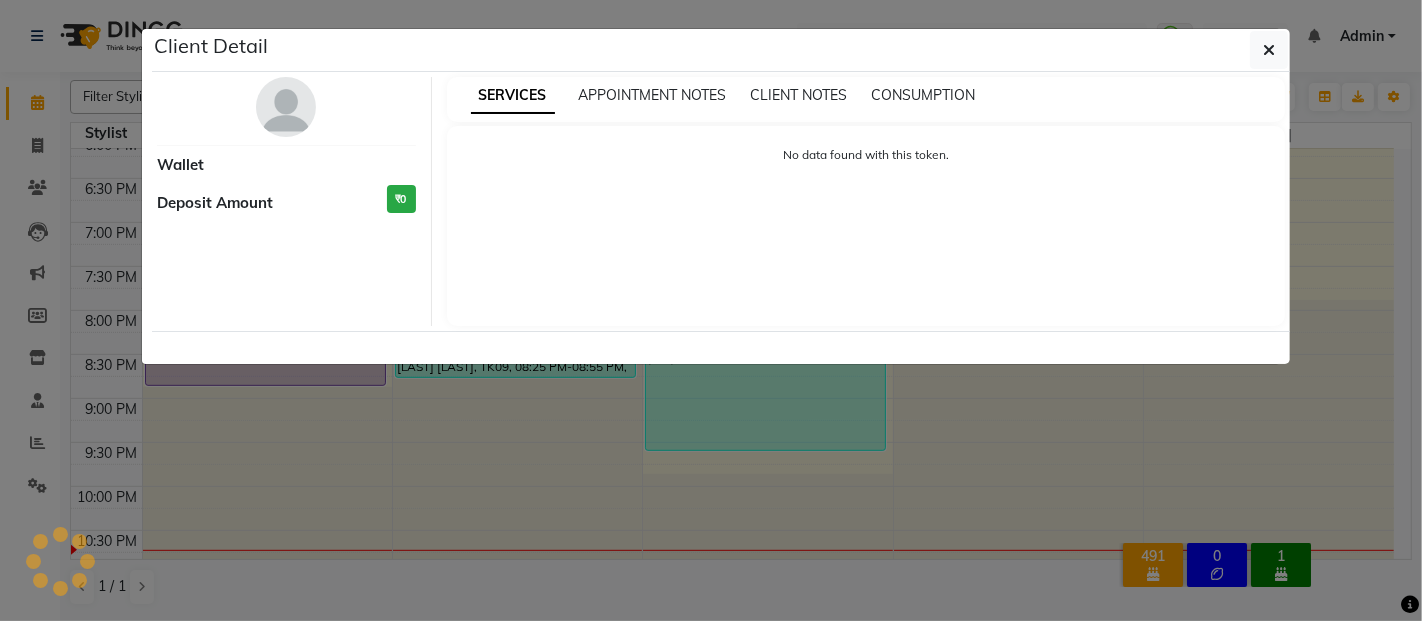 select on "8" 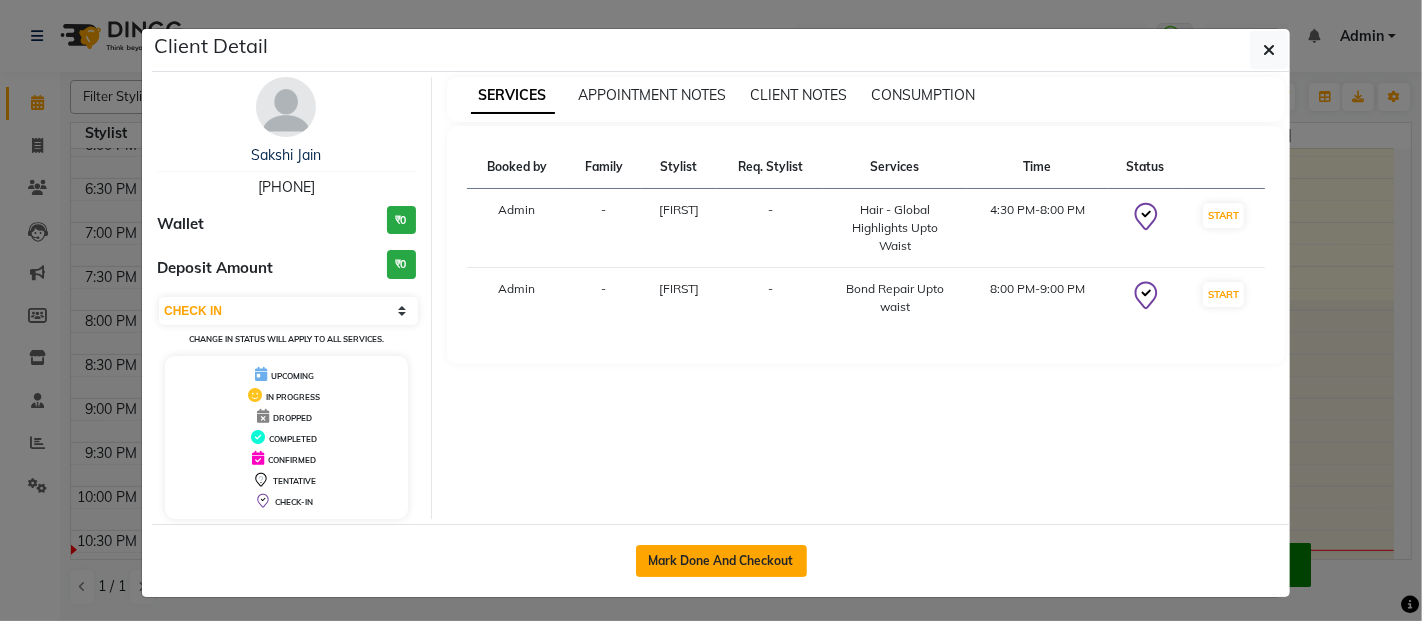click on "Mark Done And Checkout" 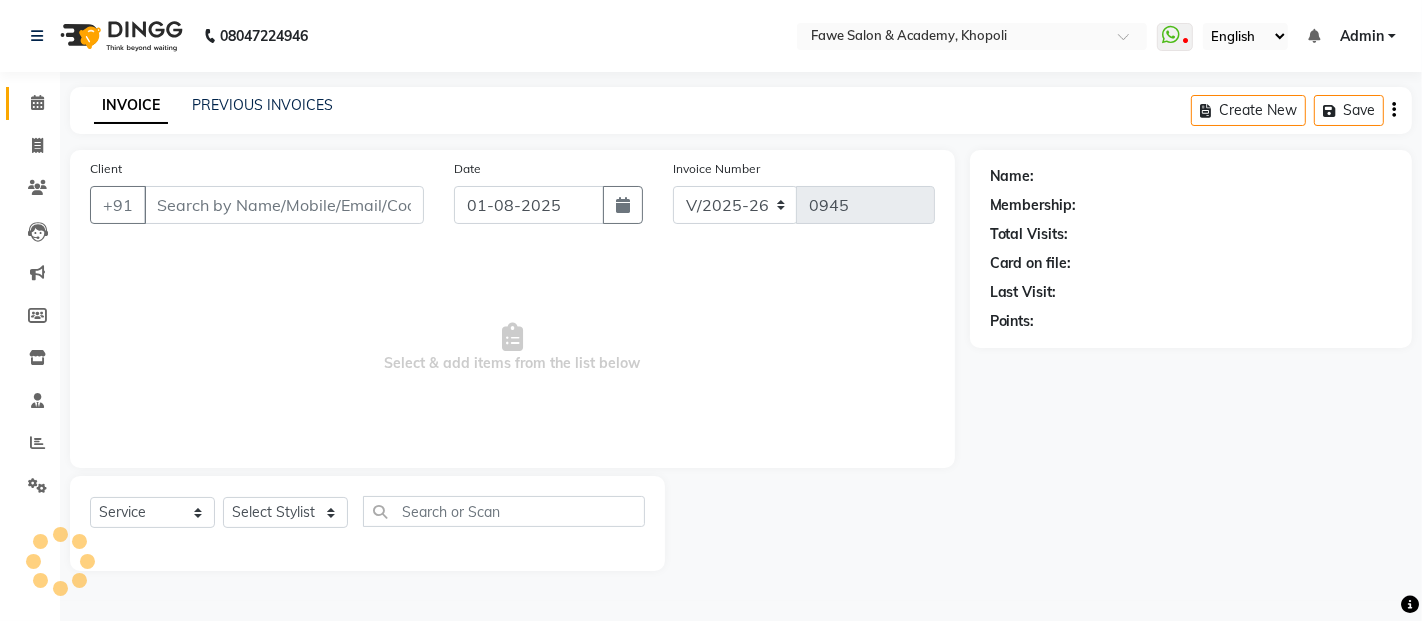 type on "[PHONE]" 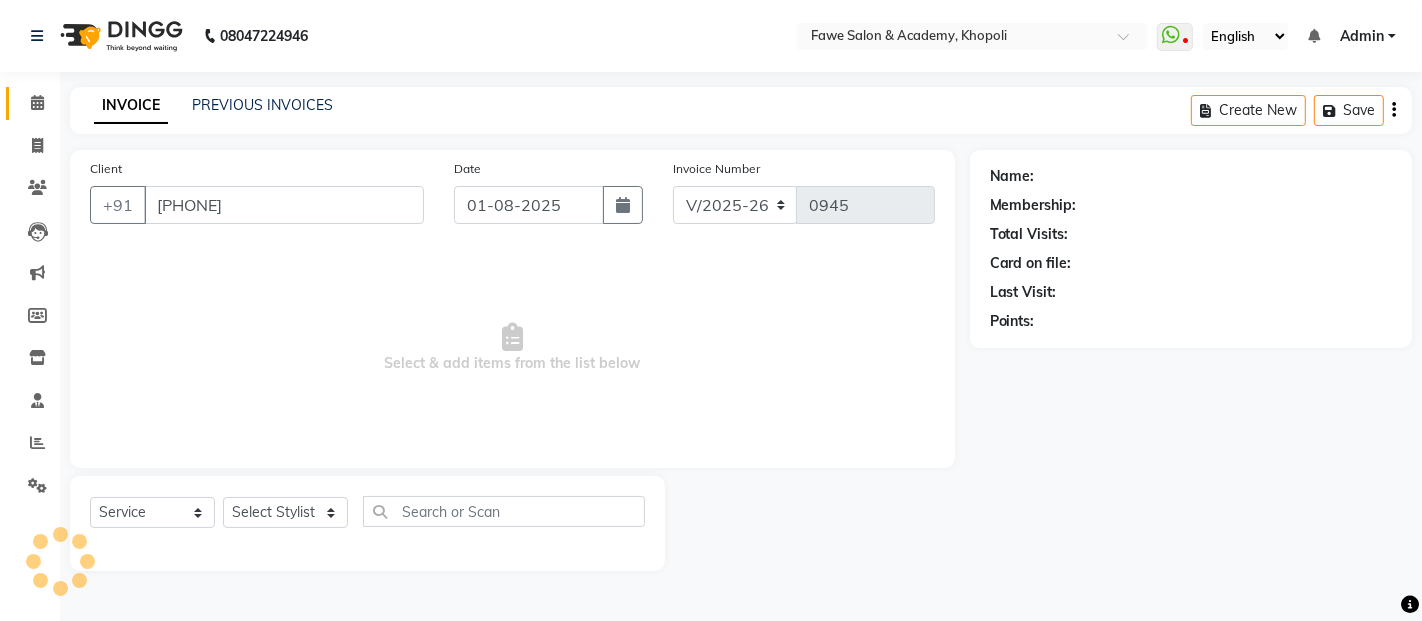 select on "14303" 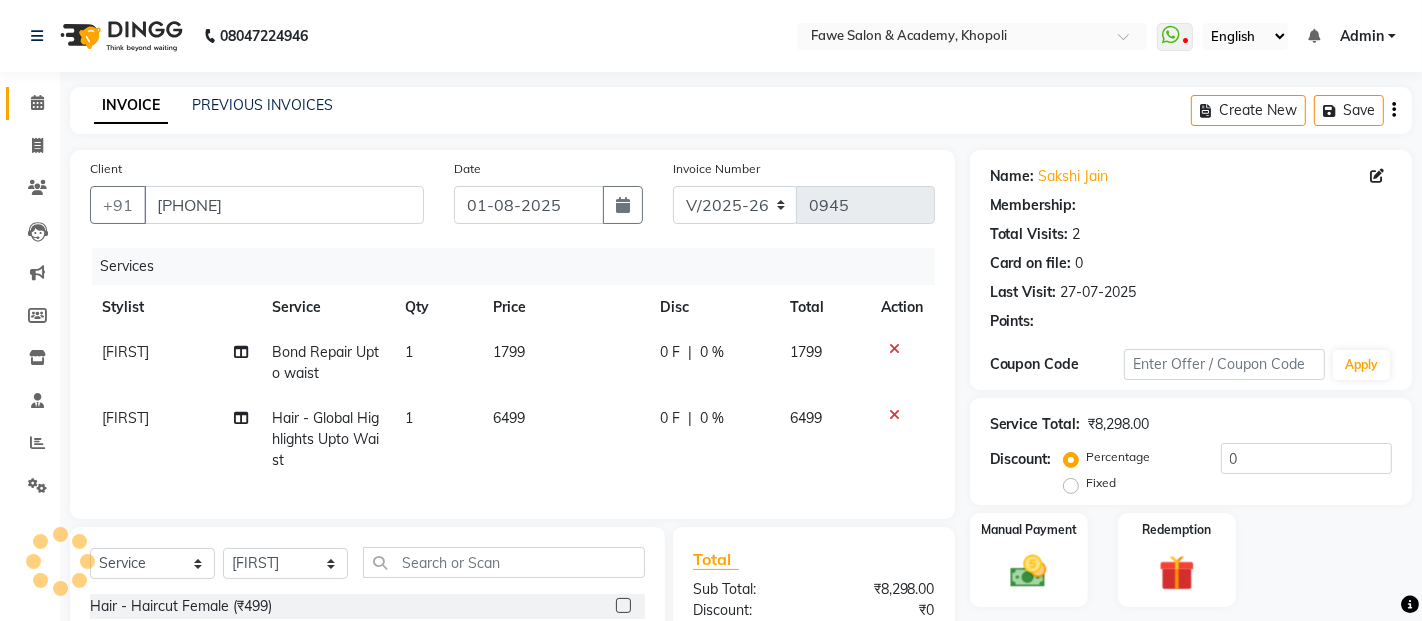 select on "1: Object" 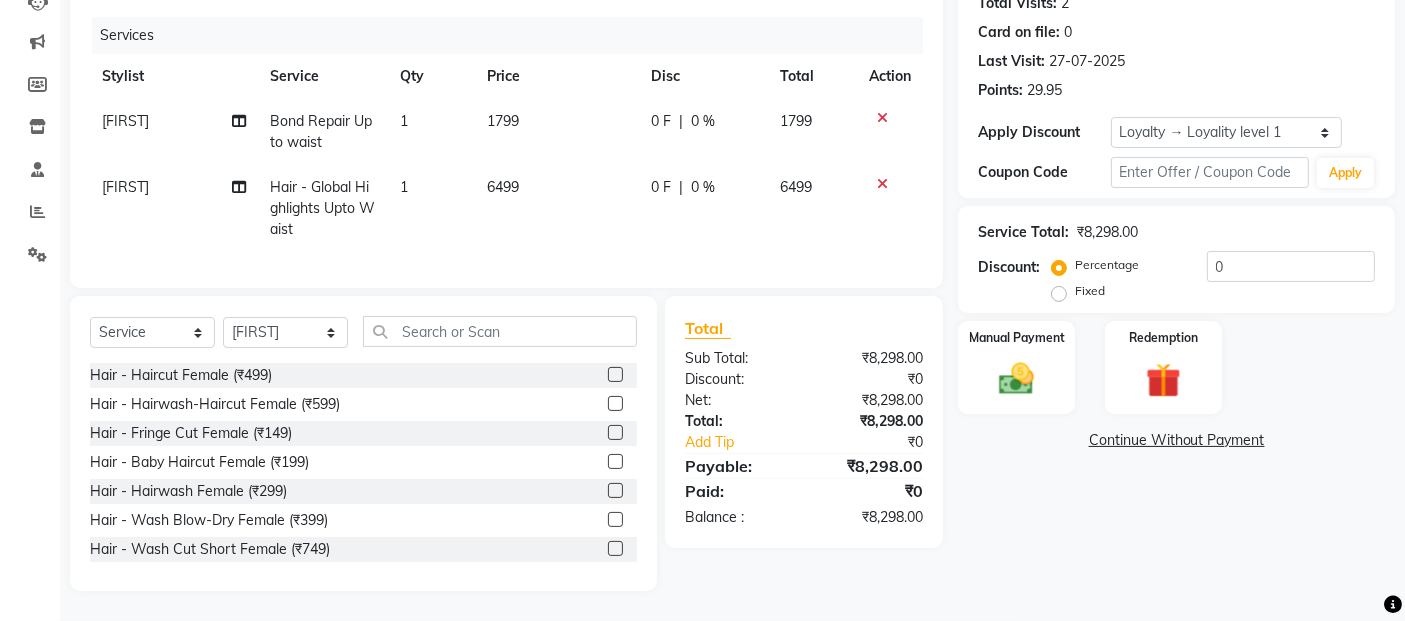 scroll, scrollTop: 6, scrollLeft: 0, axis: vertical 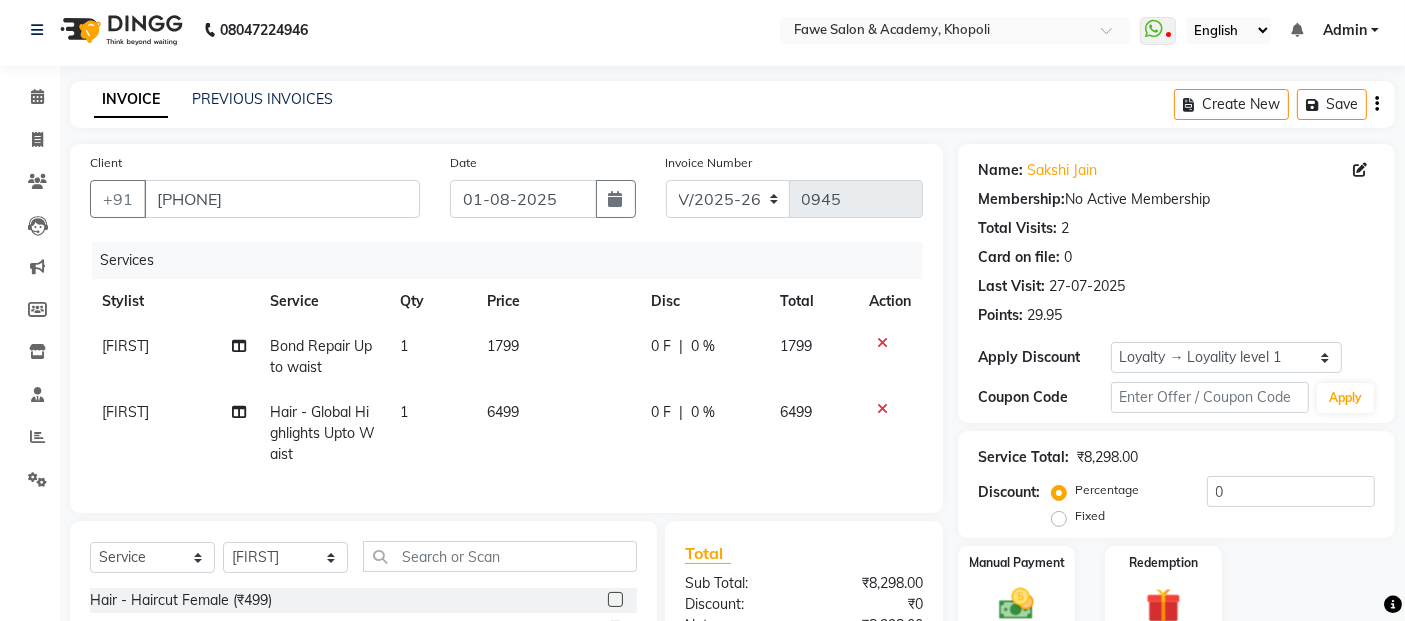 click 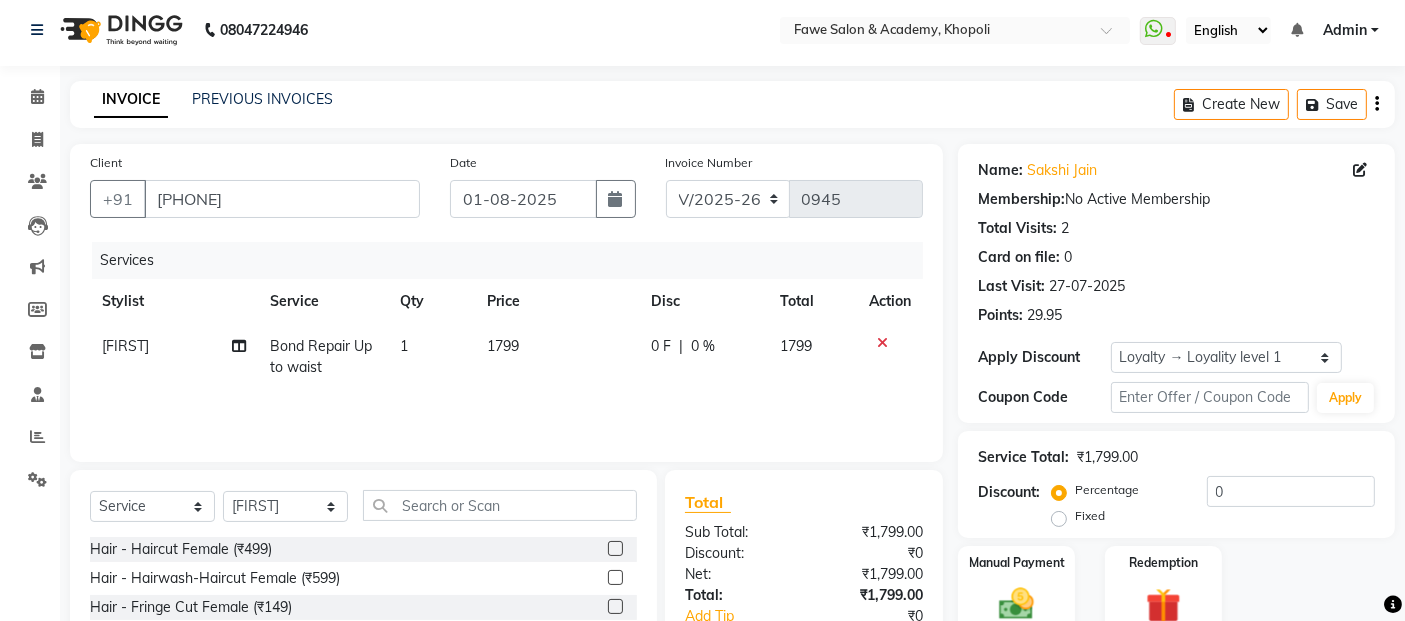 click 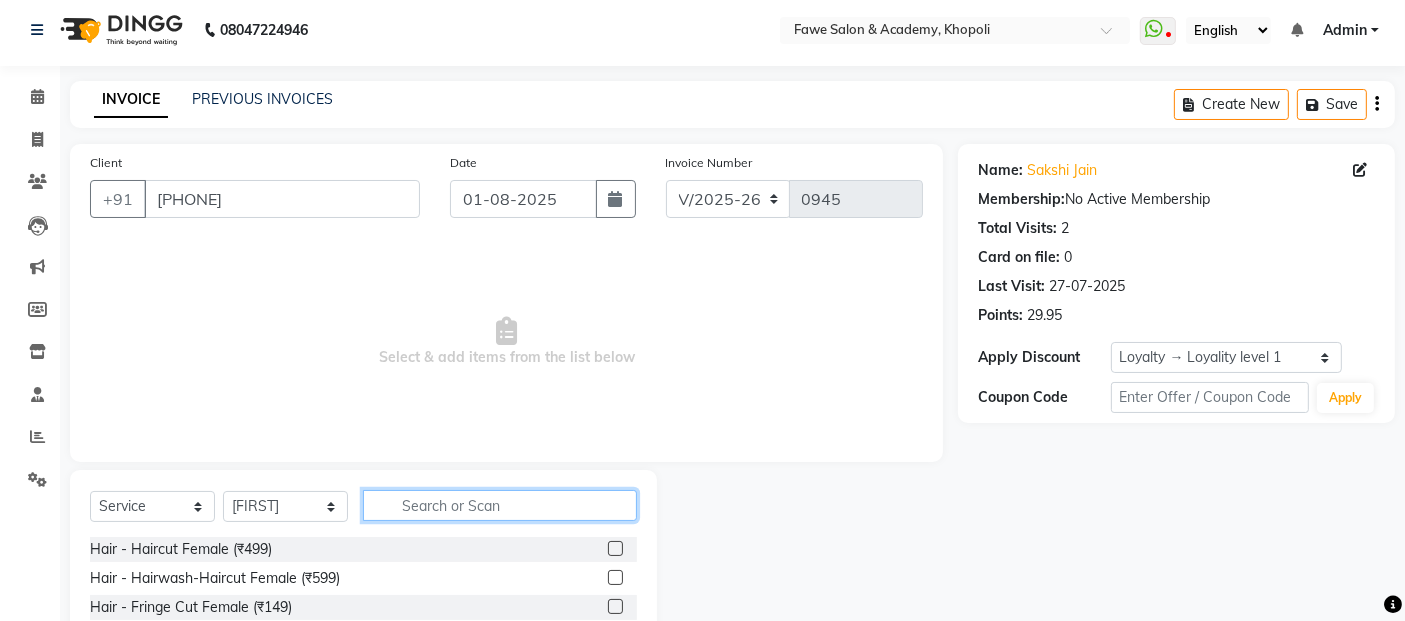 click 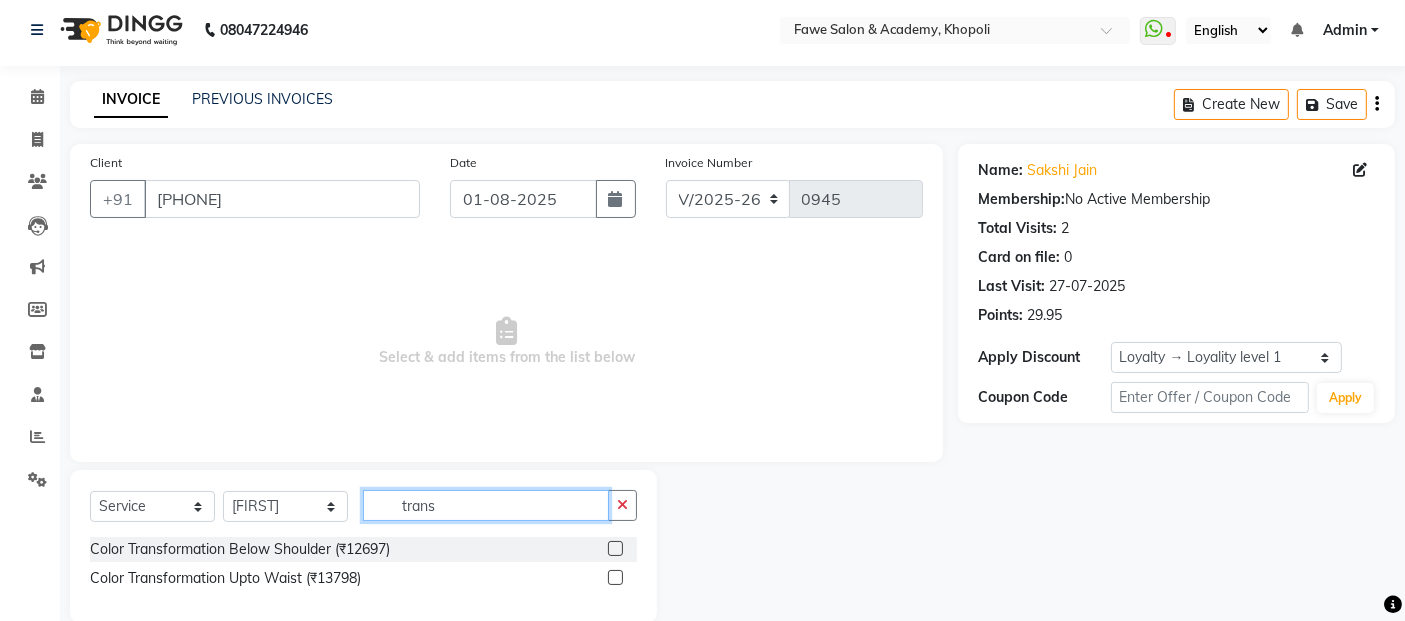 type on "trans" 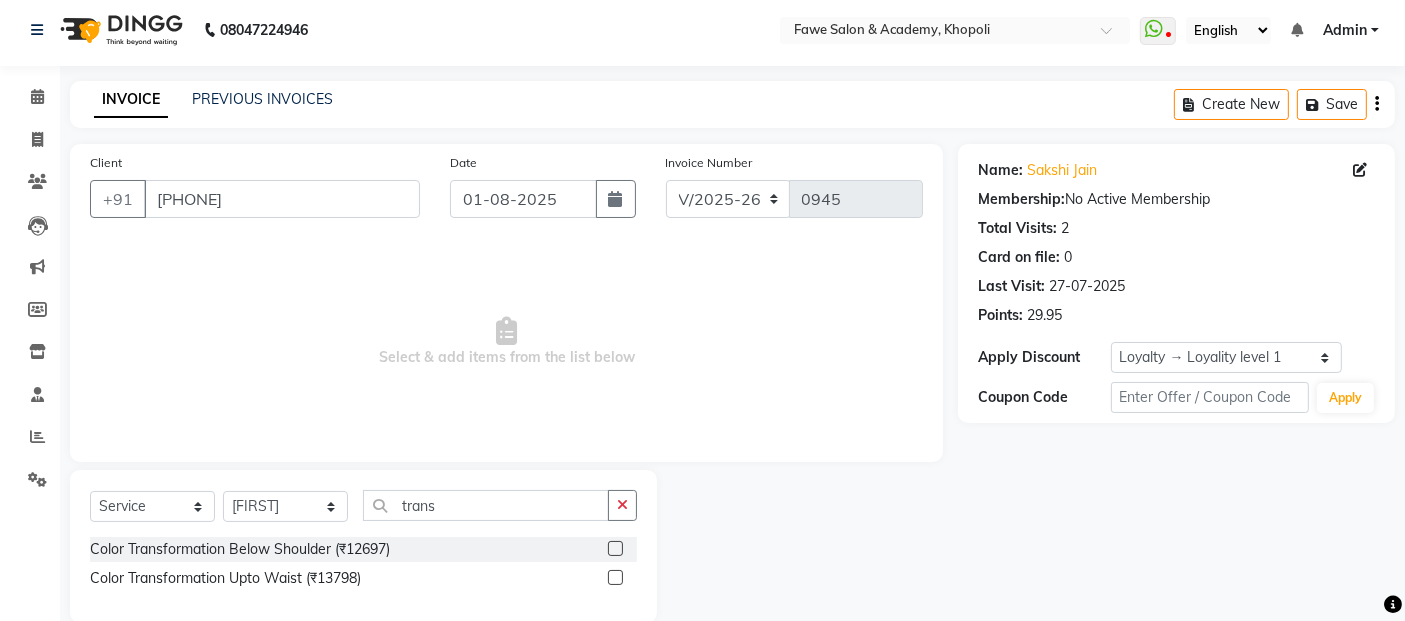 click 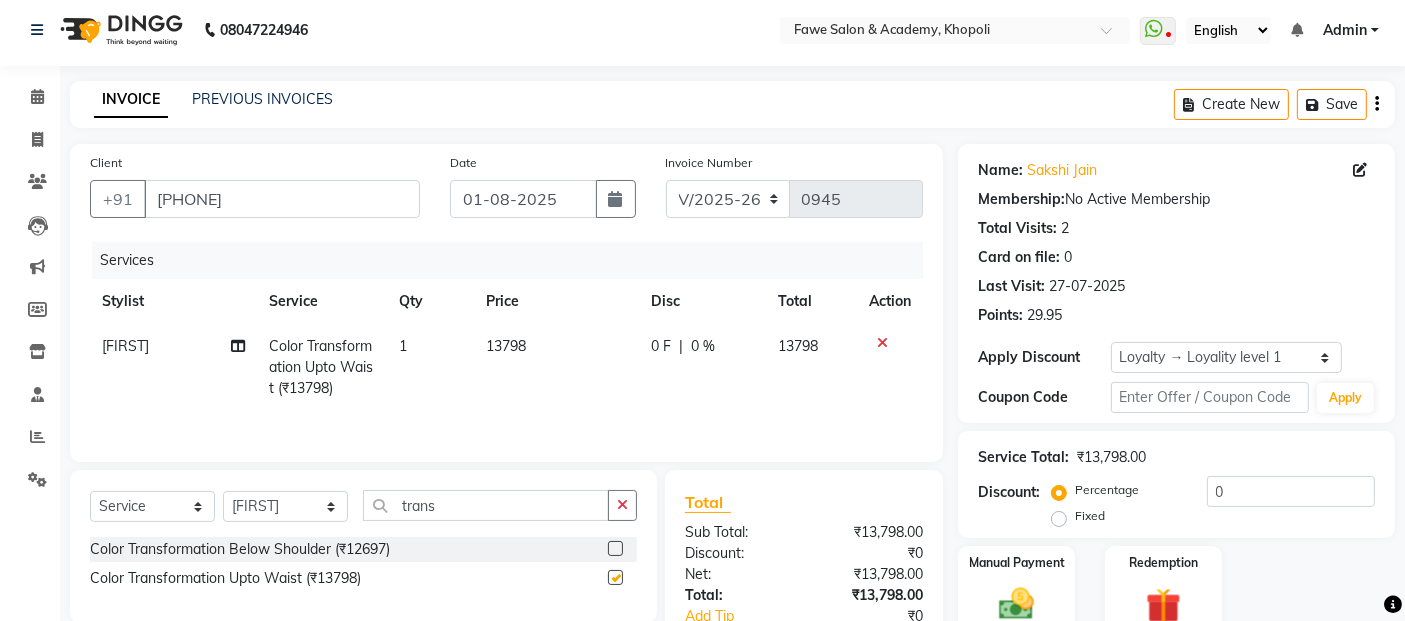 checkbox on "false" 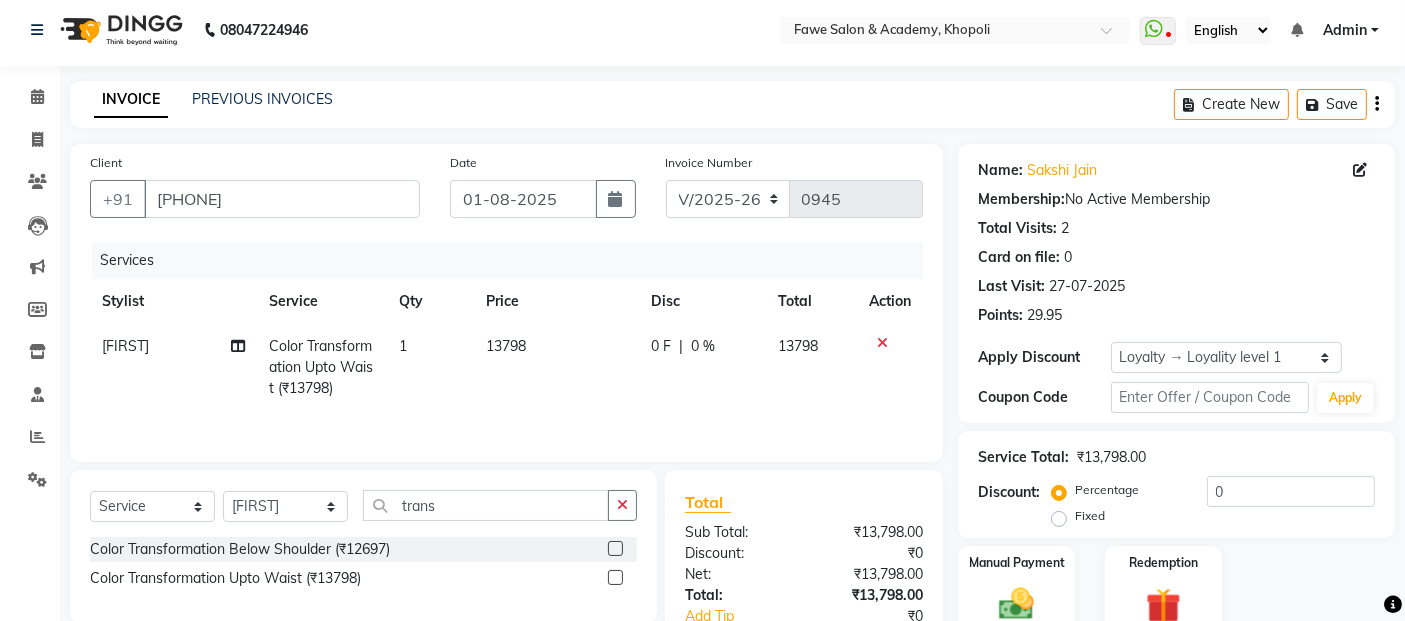 scroll, scrollTop: 137, scrollLeft: 0, axis: vertical 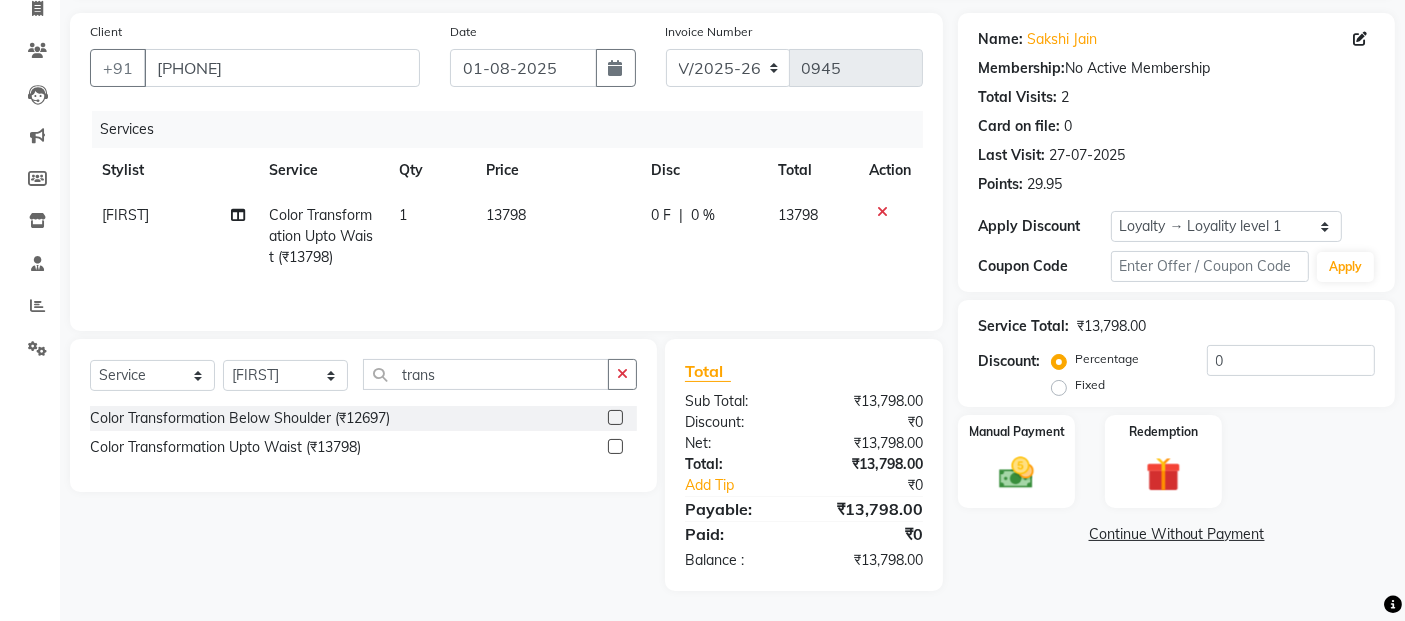 click on "Fixed" 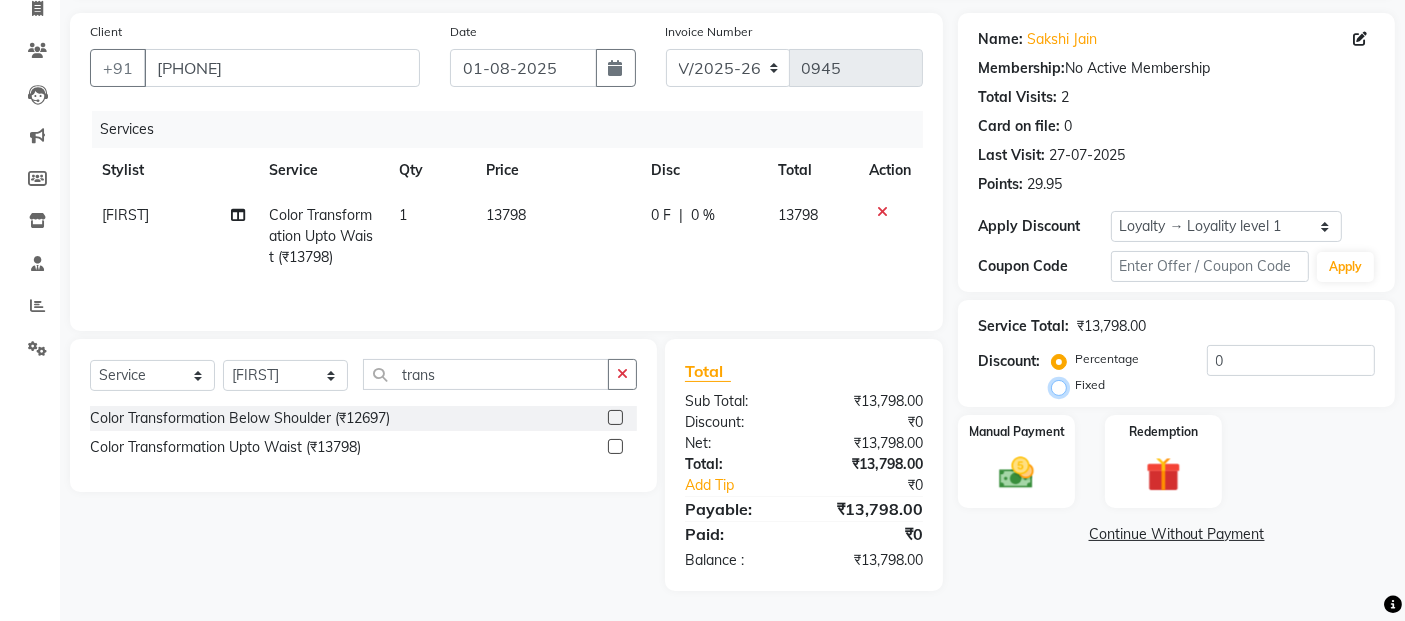 click on "Fixed" at bounding box center (1063, 385) 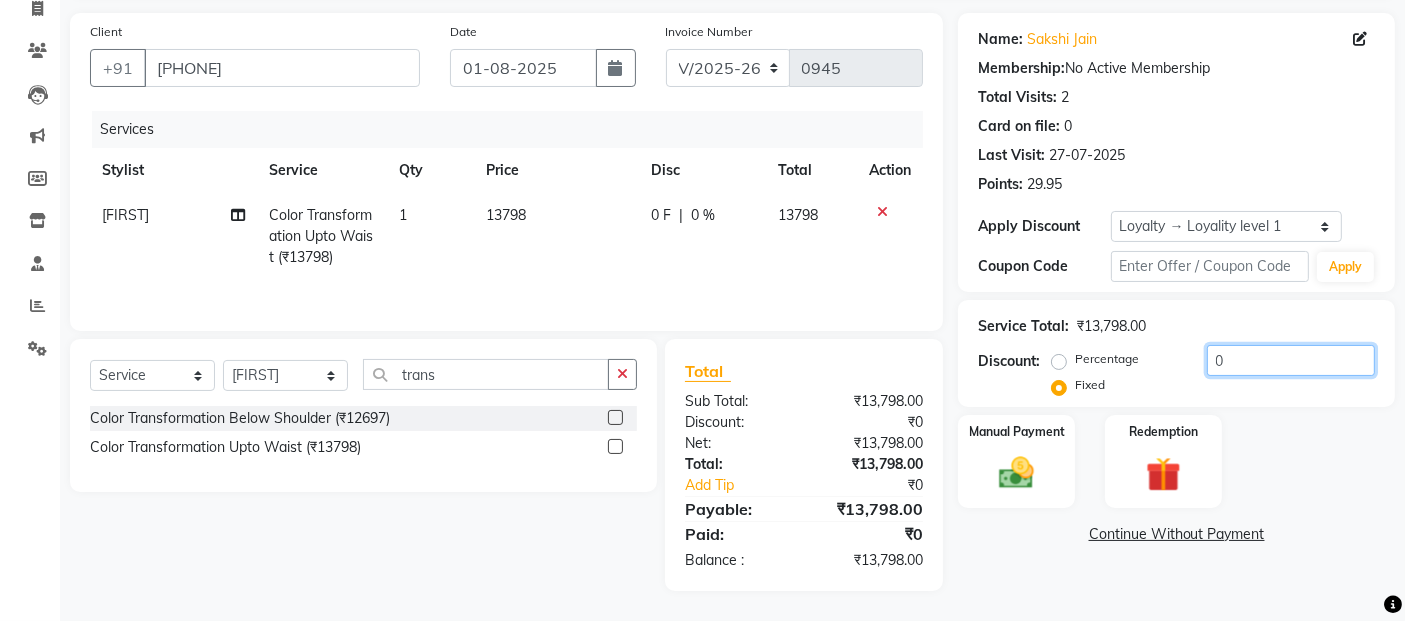 click on "0" 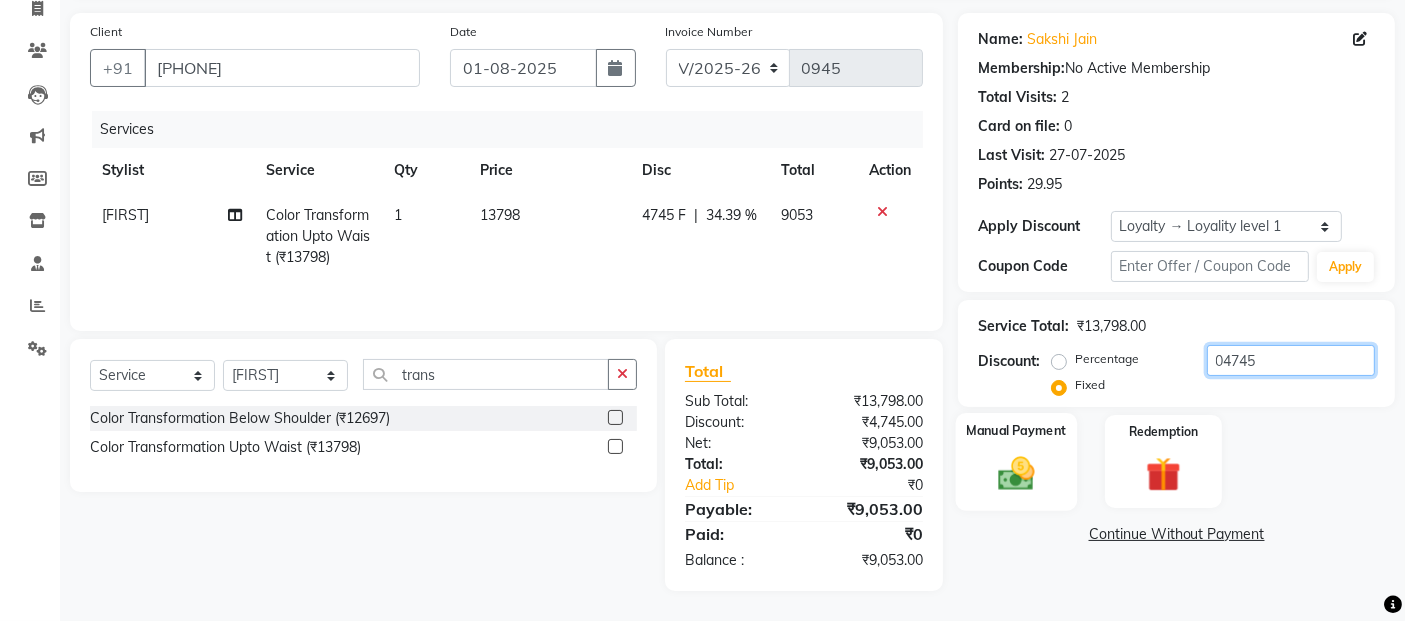 type on "04745" 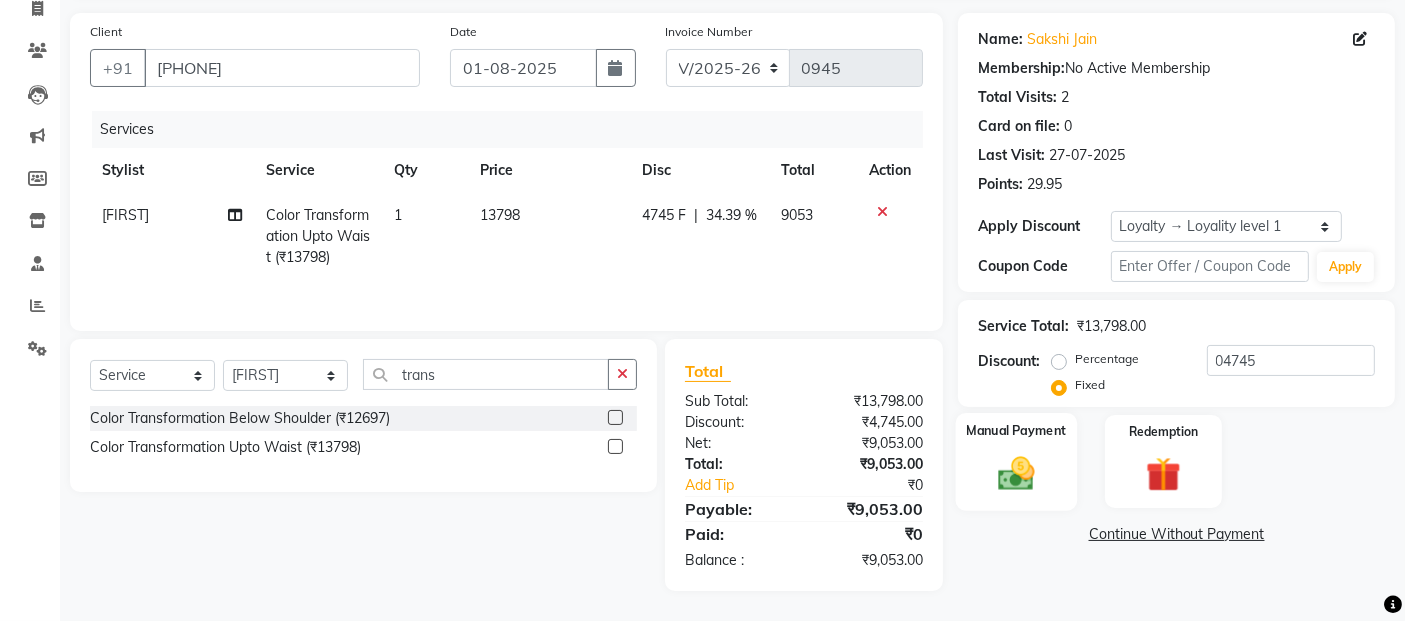 click 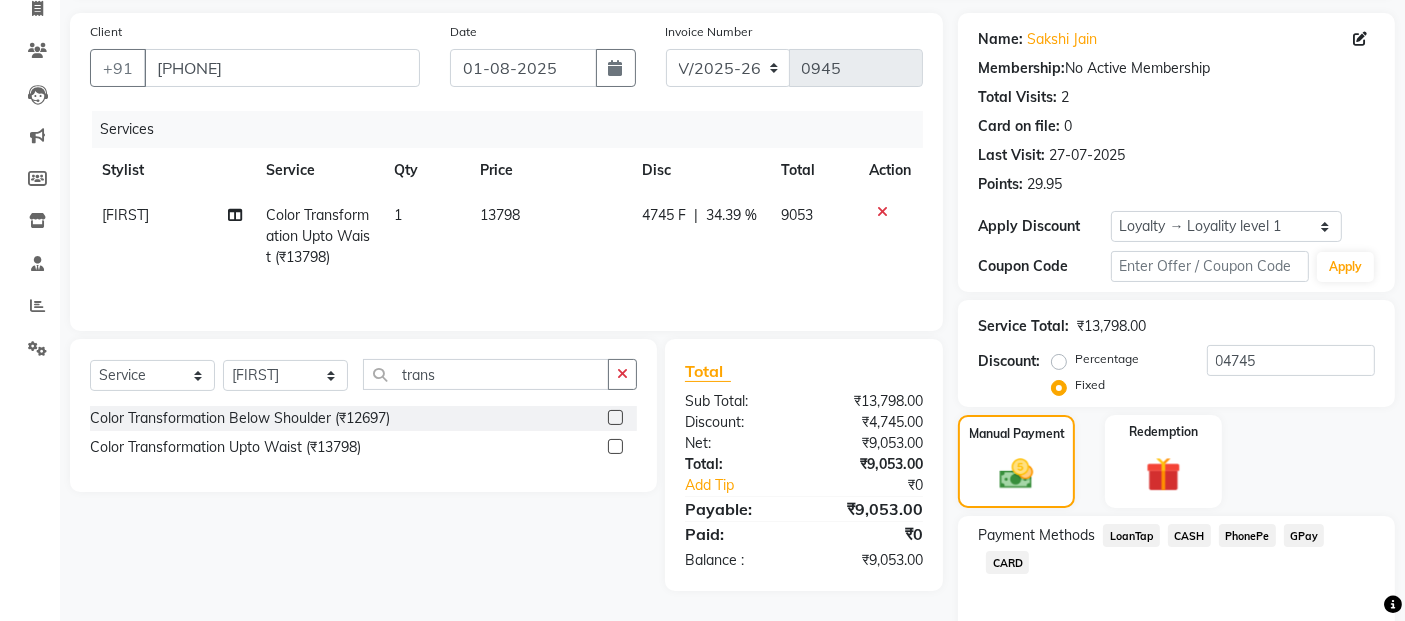 click on "CASH" 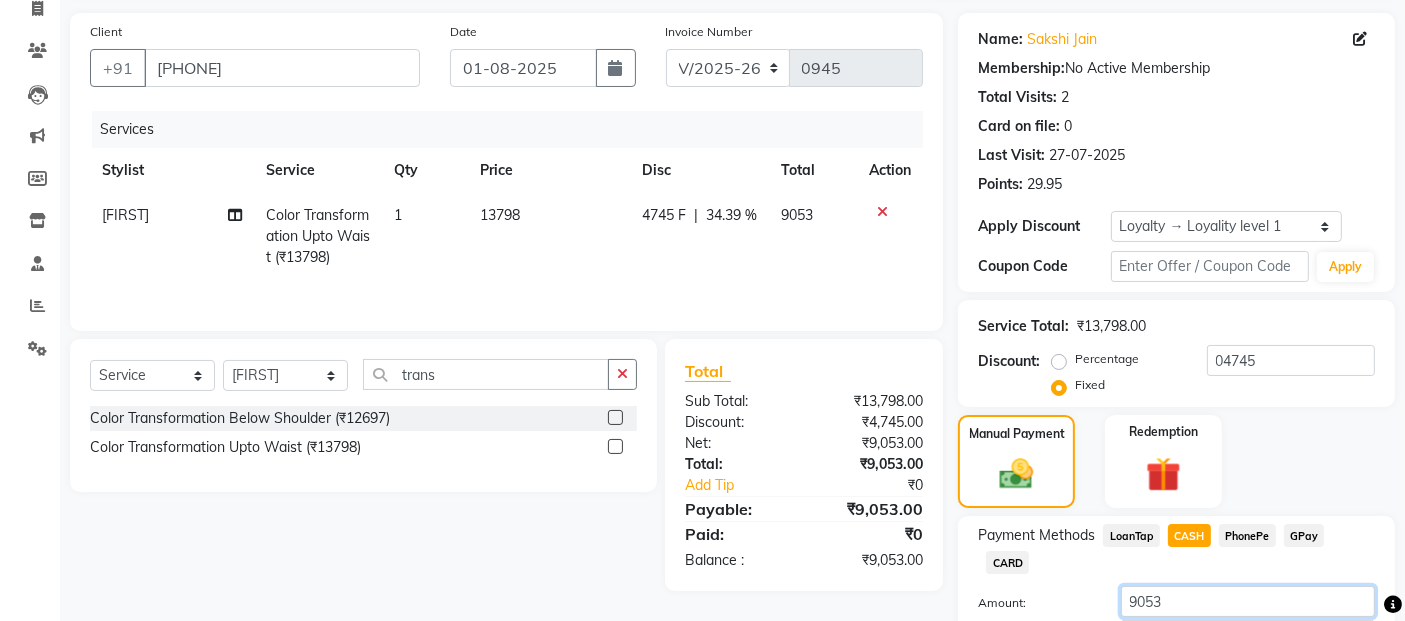 click on "9053" 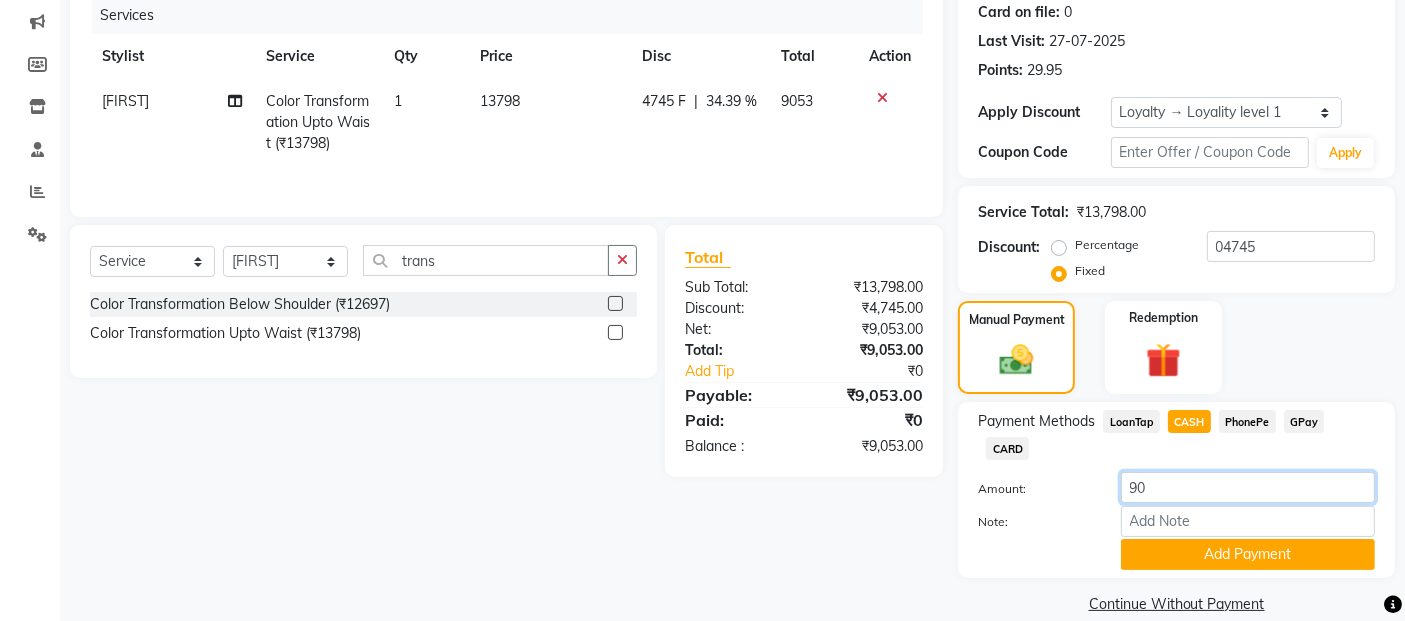 type on "9" 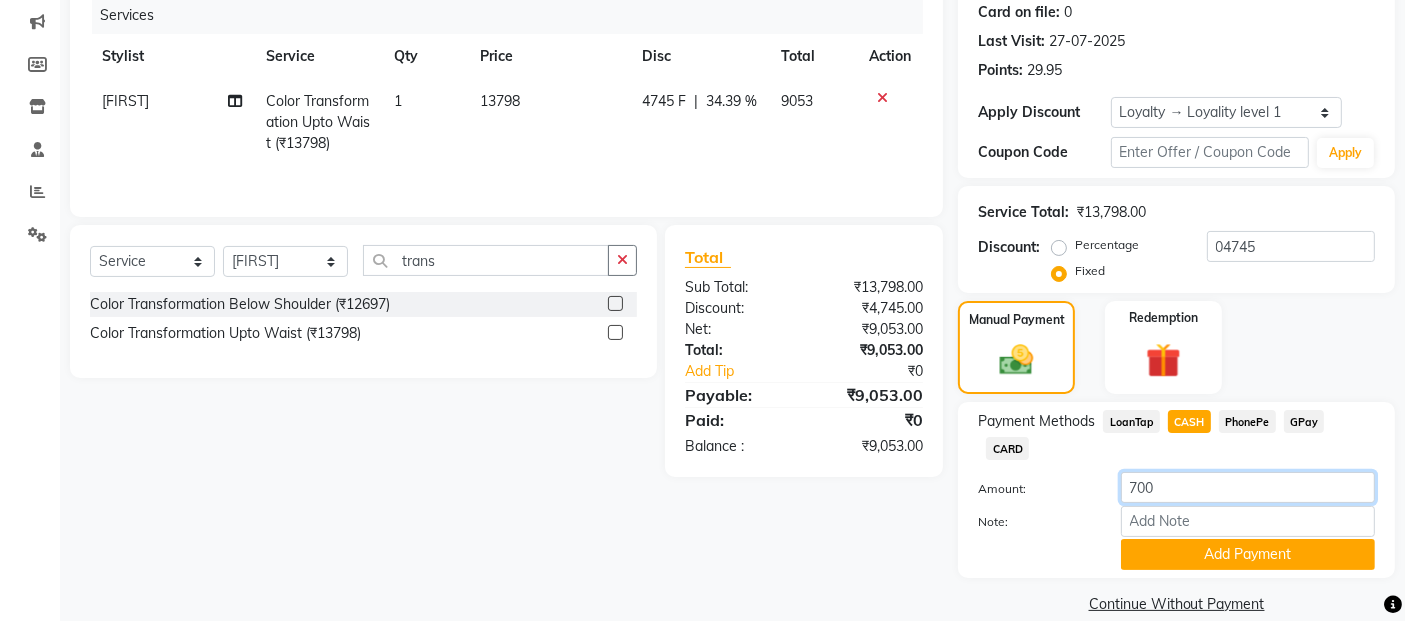 type on "7000" 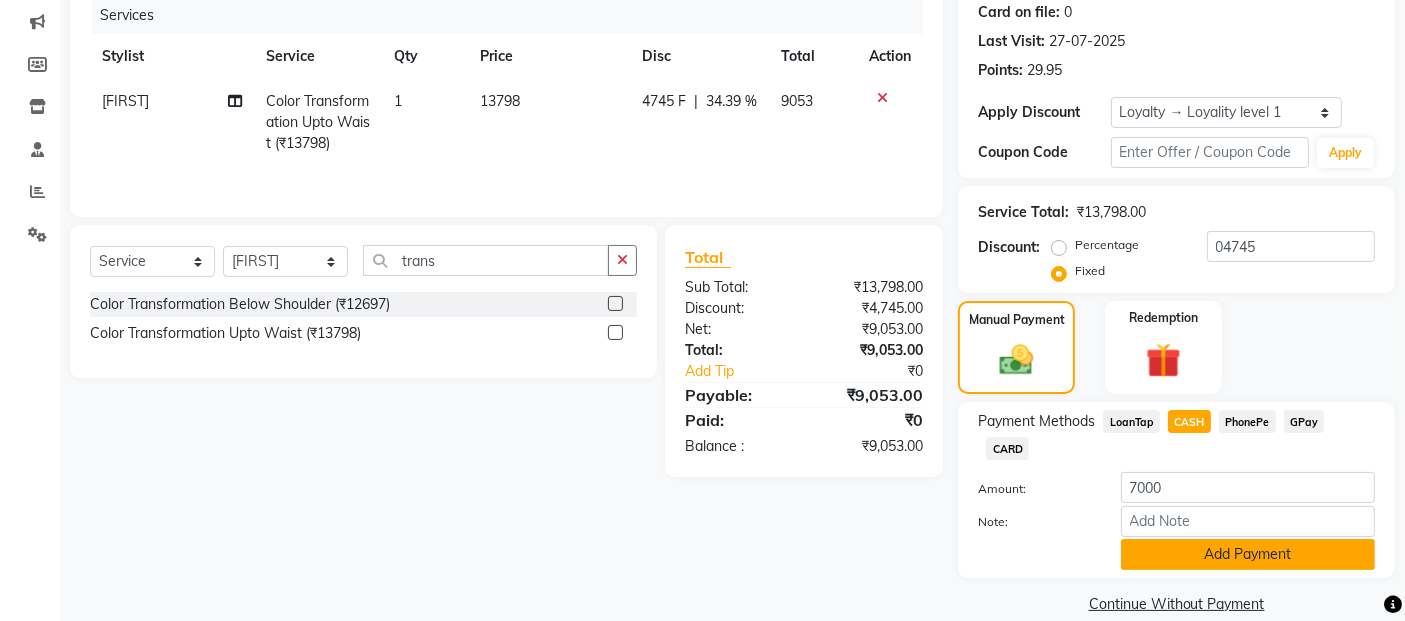 click on "Add Payment" 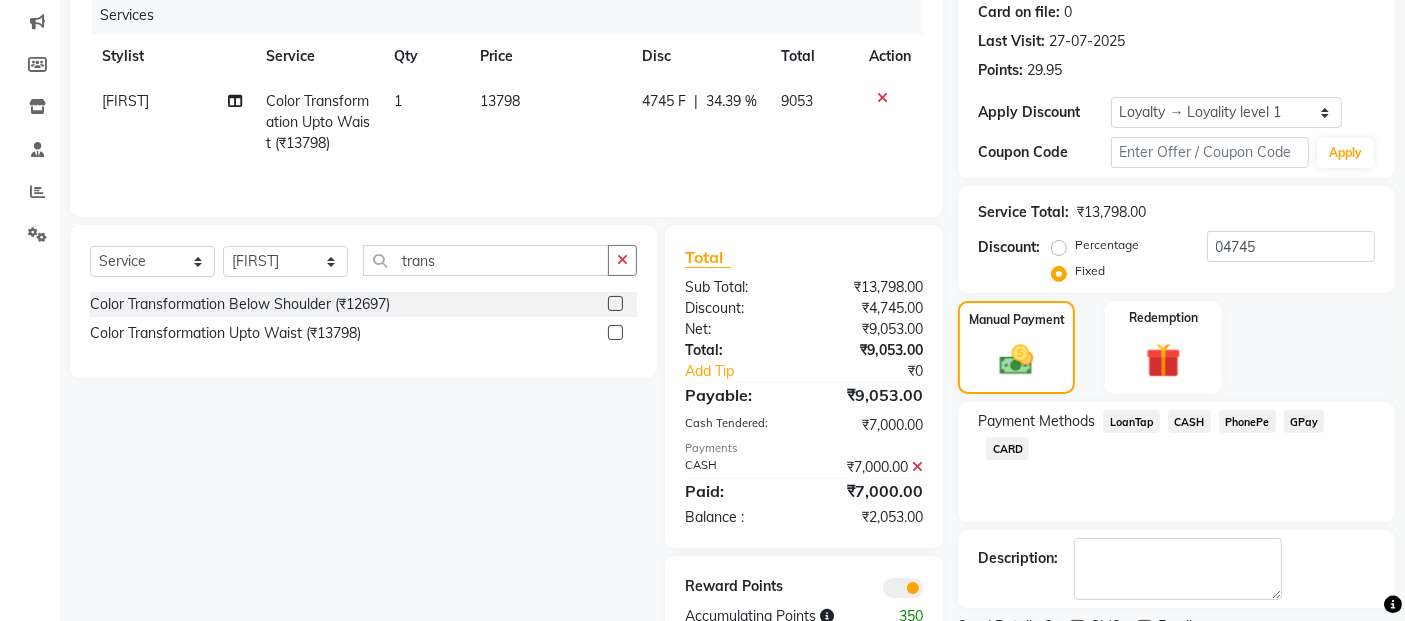 scroll, scrollTop: 334, scrollLeft: 0, axis: vertical 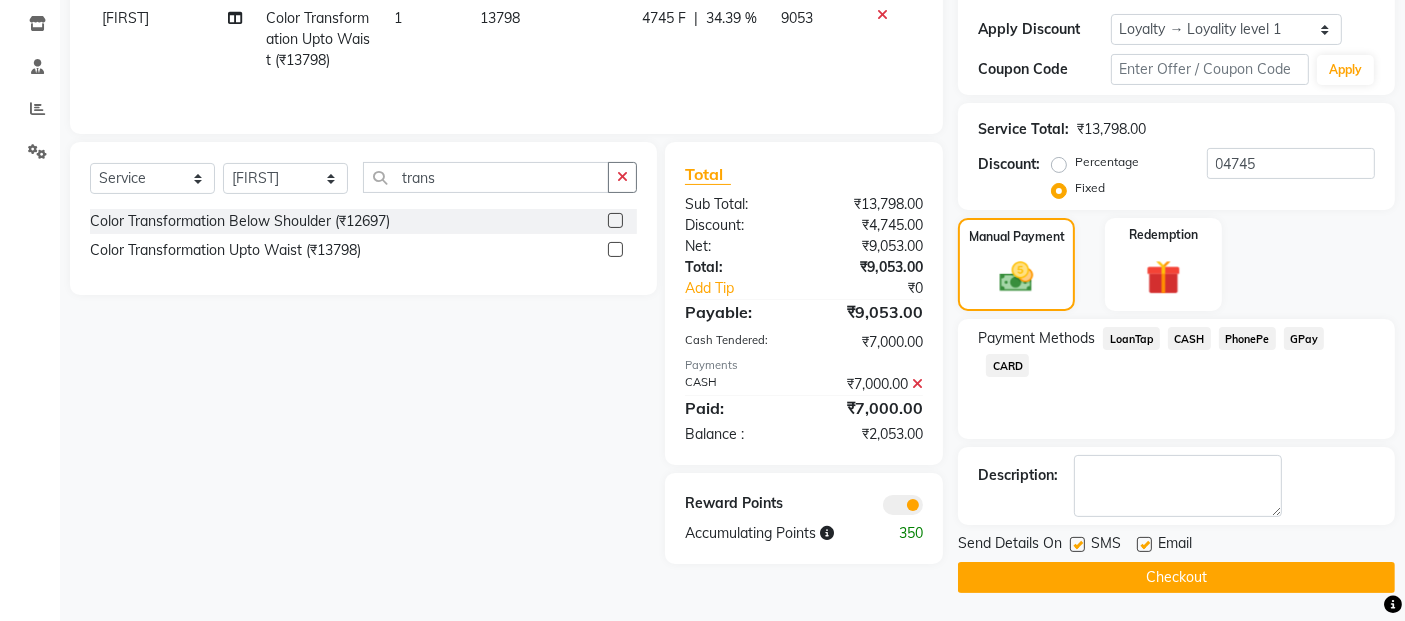 click 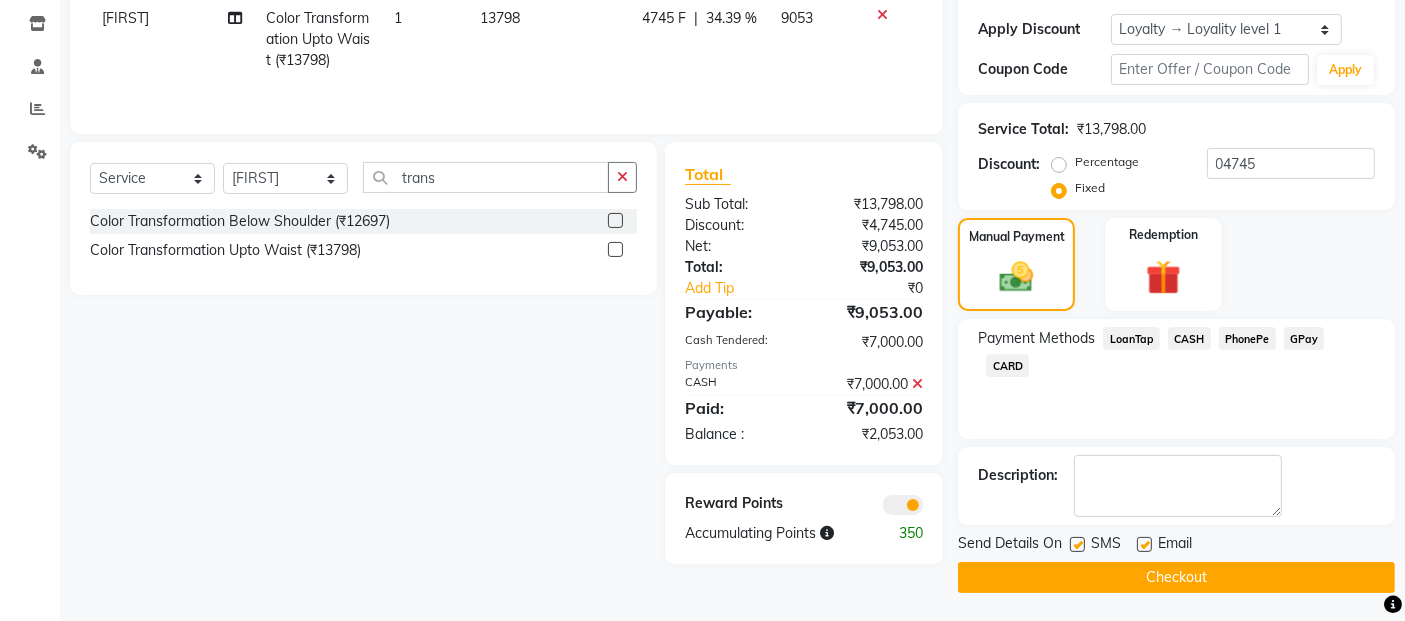 click 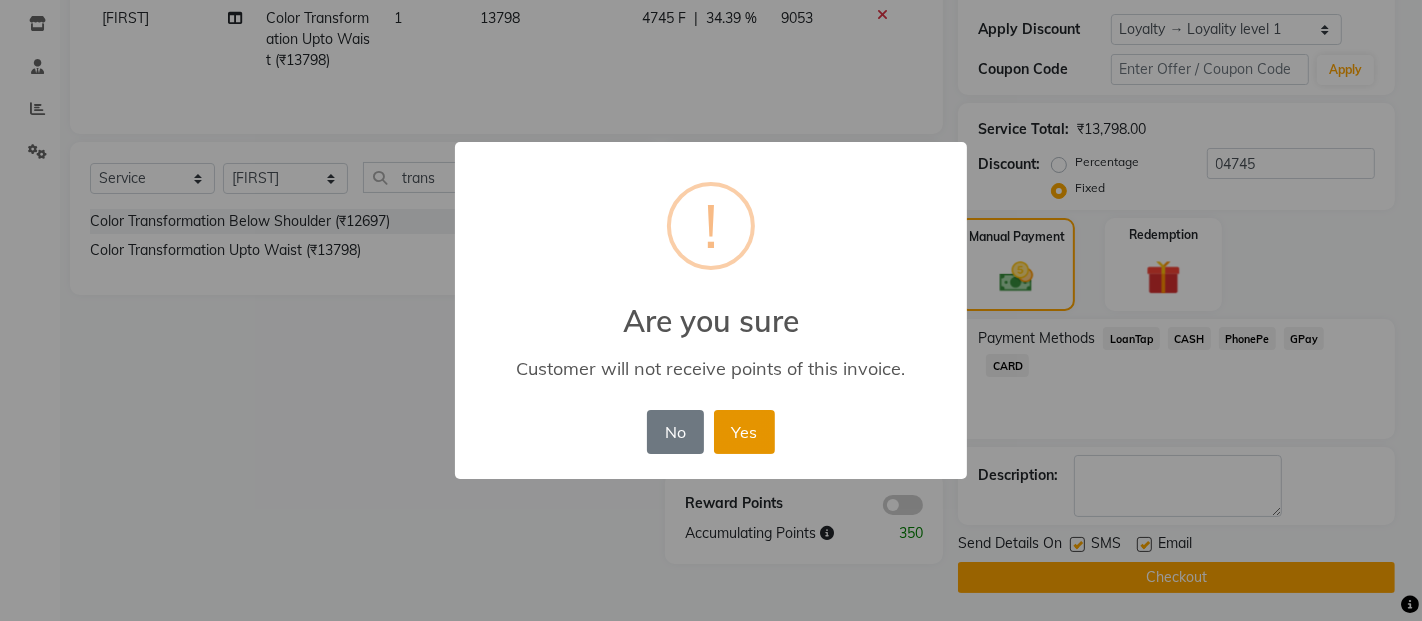 click on "Yes" at bounding box center (744, 432) 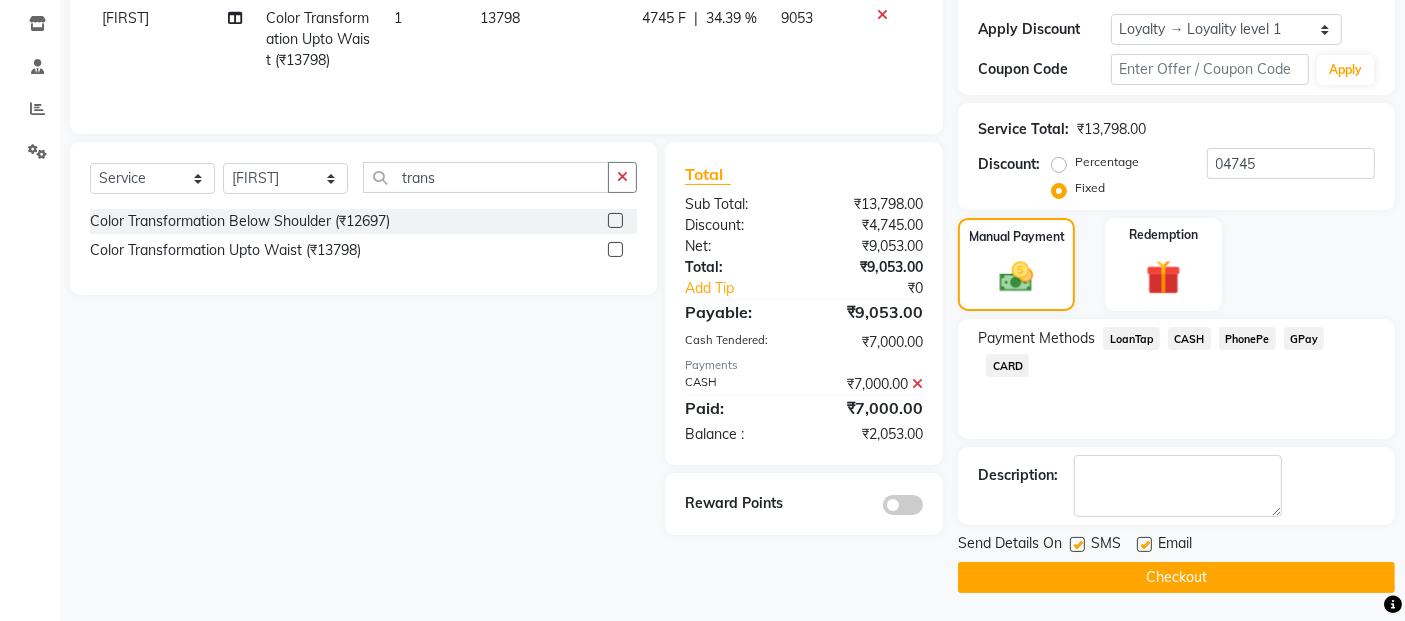 click on "Checkout" 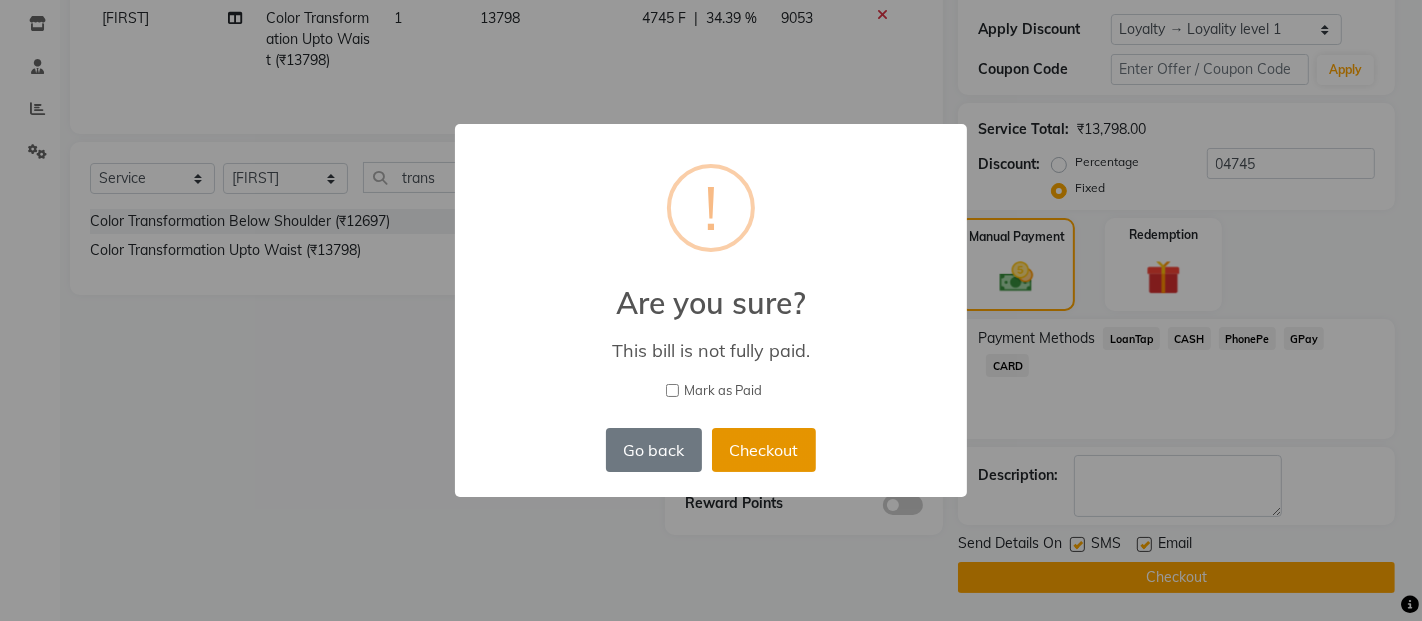 click on "Checkout" at bounding box center (764, 450) 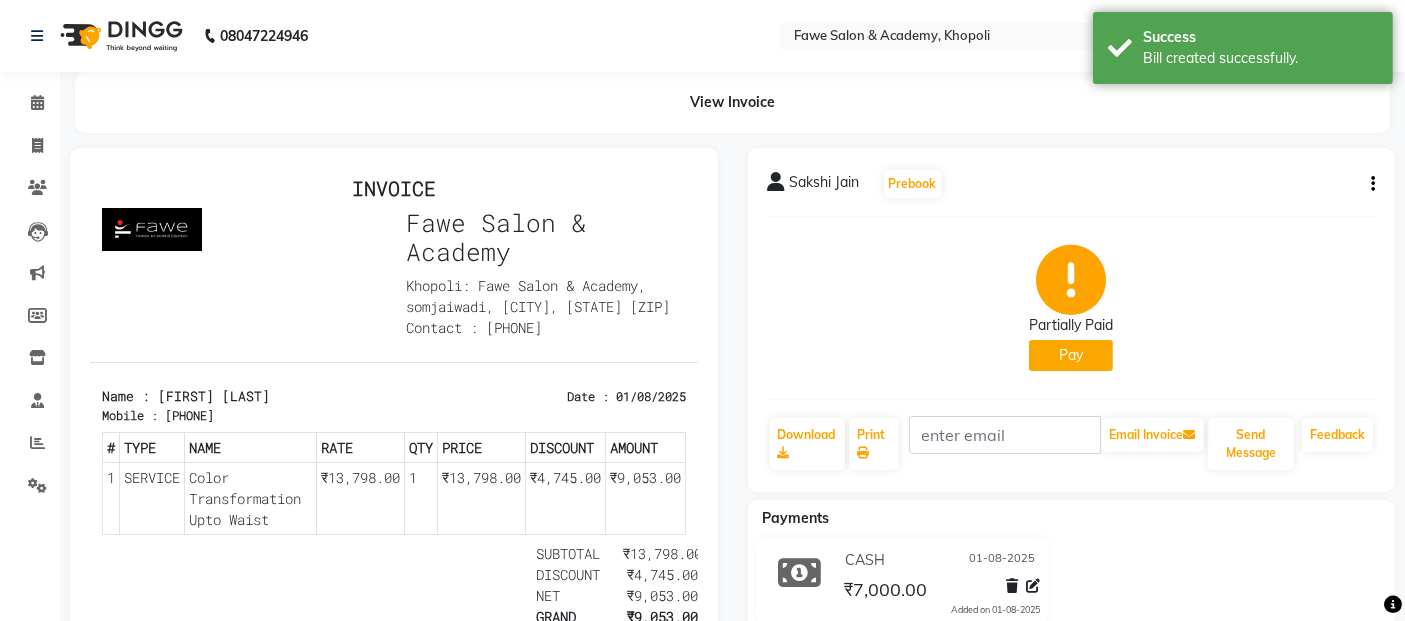scroll, scrollTop: 0, scrollLeft: 0, axis: both 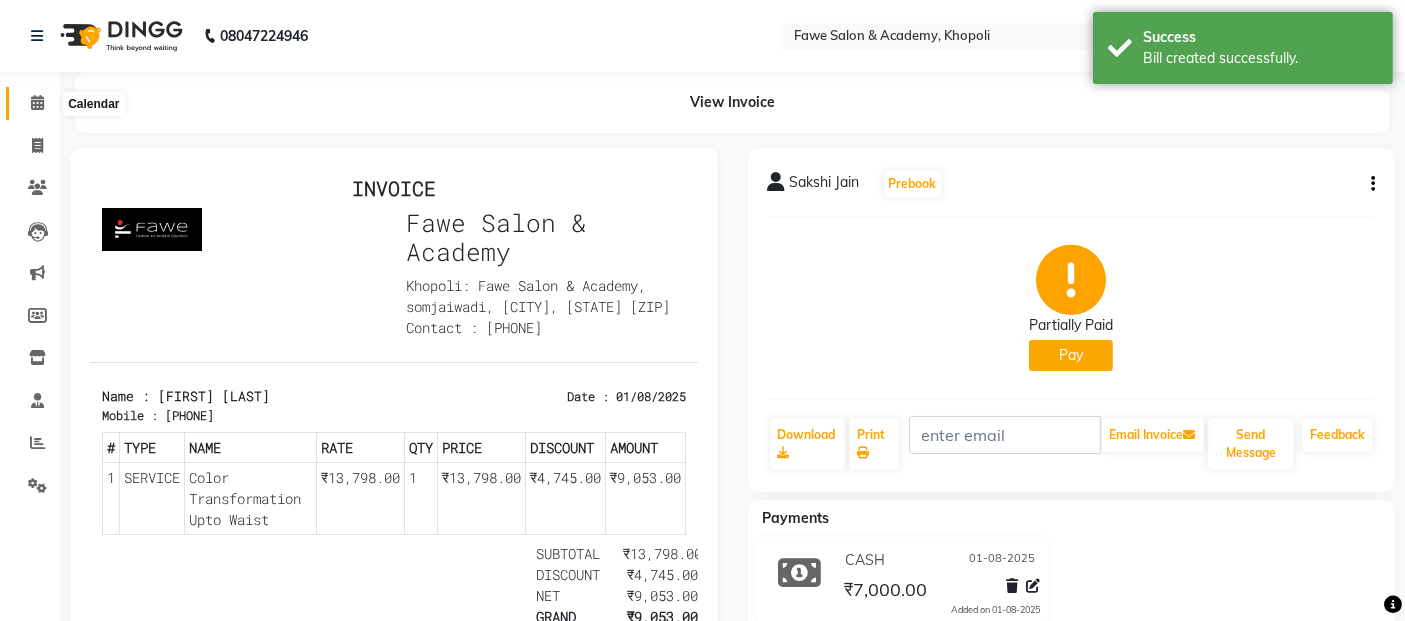 click 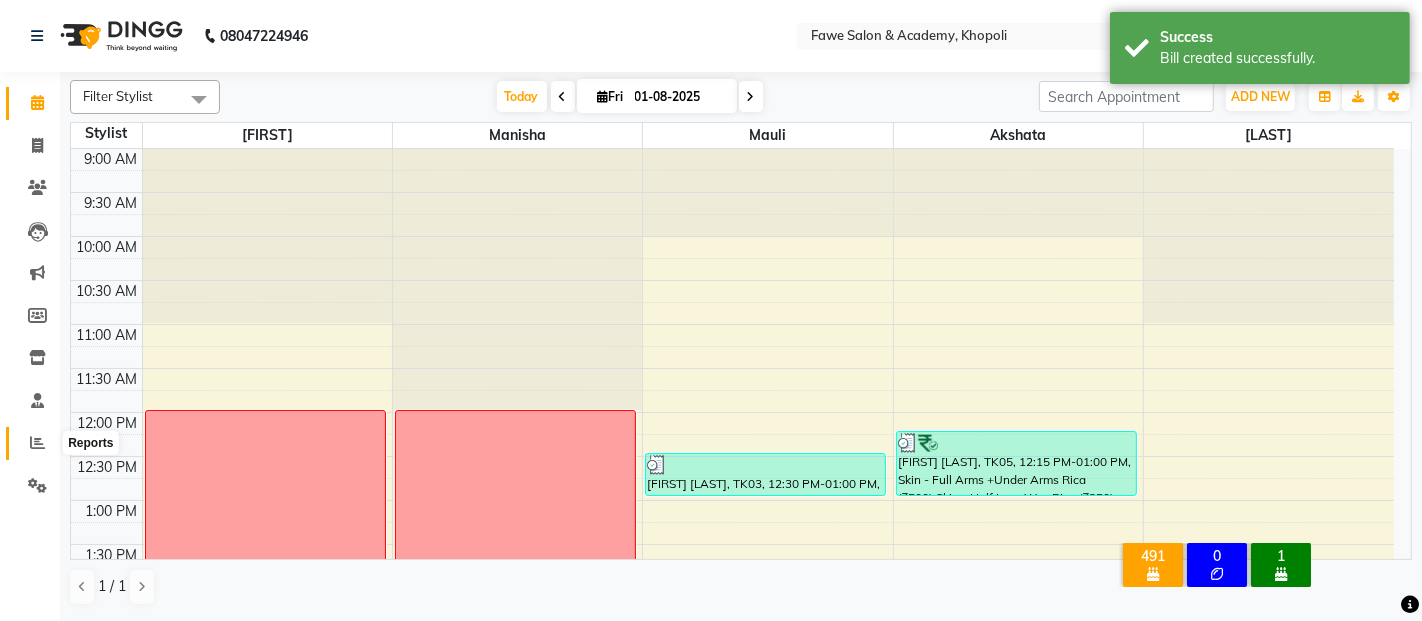 click 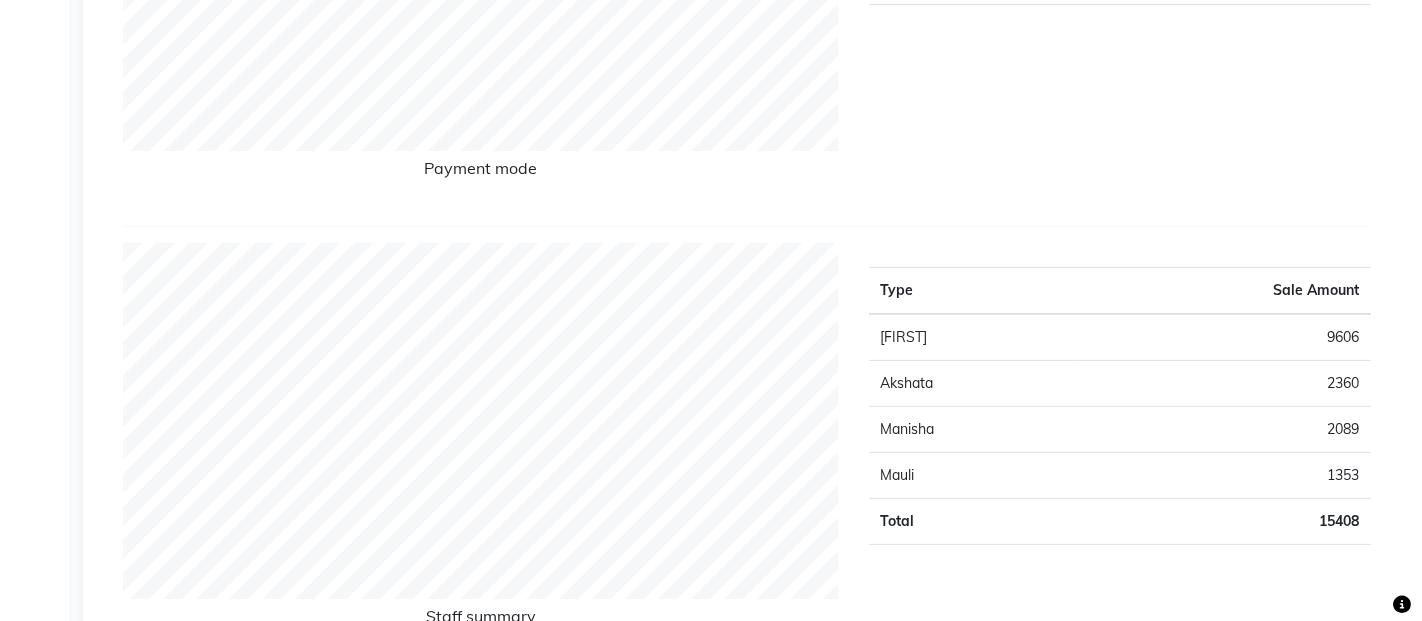 scroll, scrollTop: 0, scrollLeft: 0, axis: both 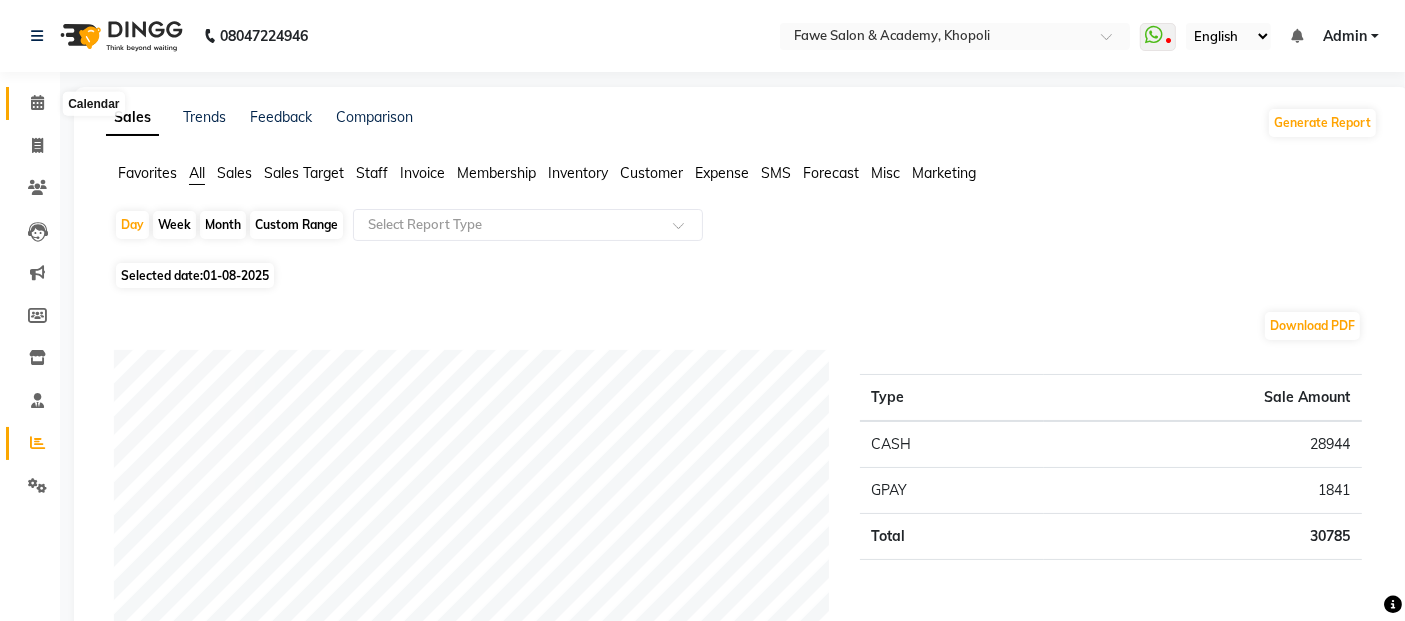 click 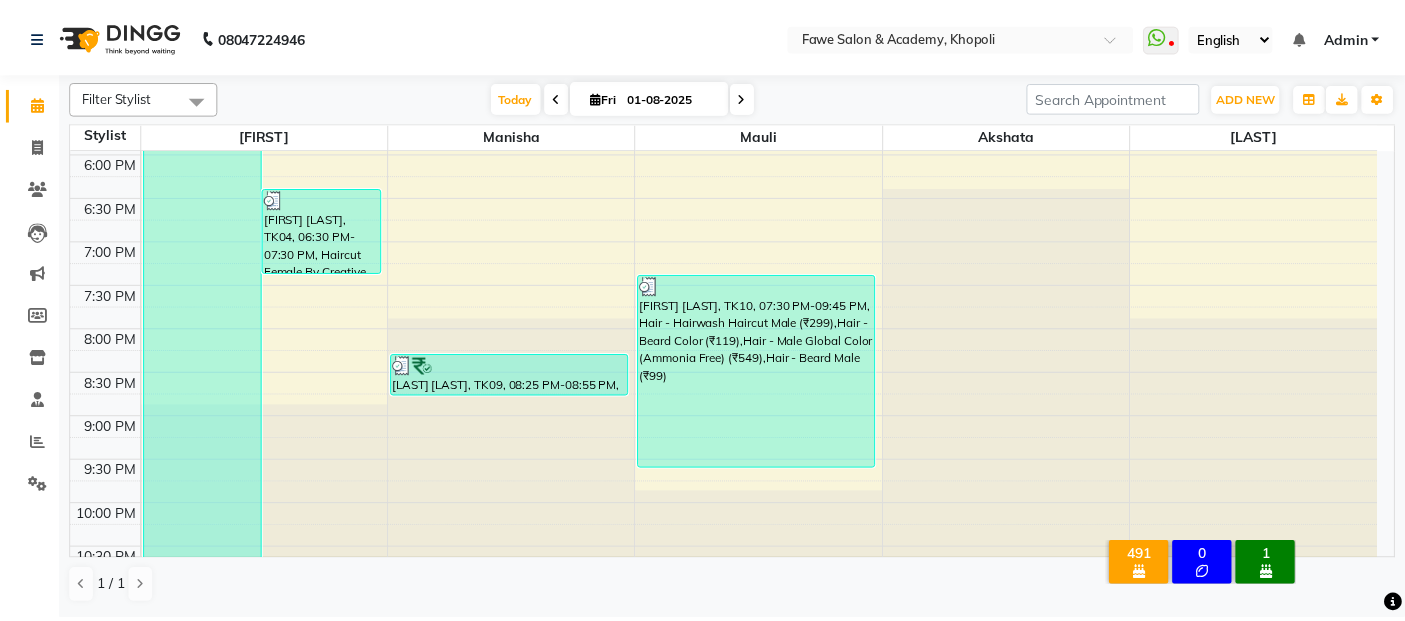 scroll, scrollTop: 806, scrollLeft: 0, axis: vertical 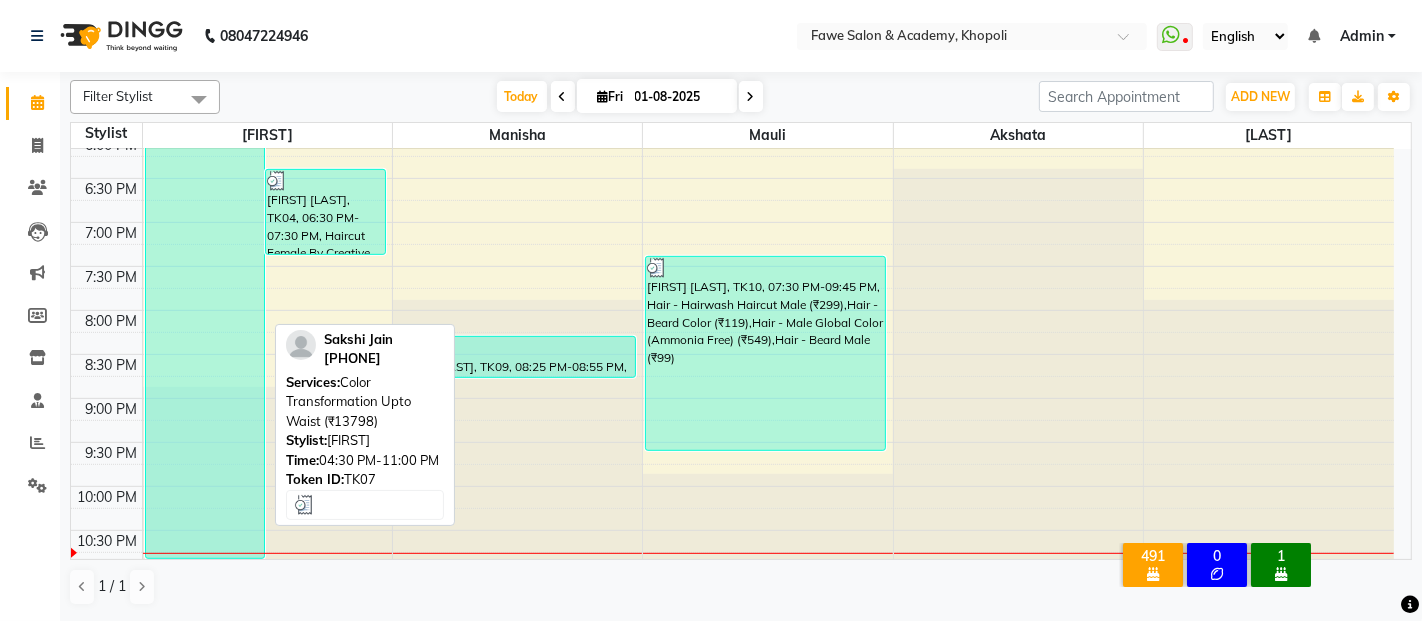 click on "[FIRST] [LAST], TK07, 04:30 PM-11:00 PM, Color Transformation Upto Waist (₹13798)" at bounding box center (205, 277) 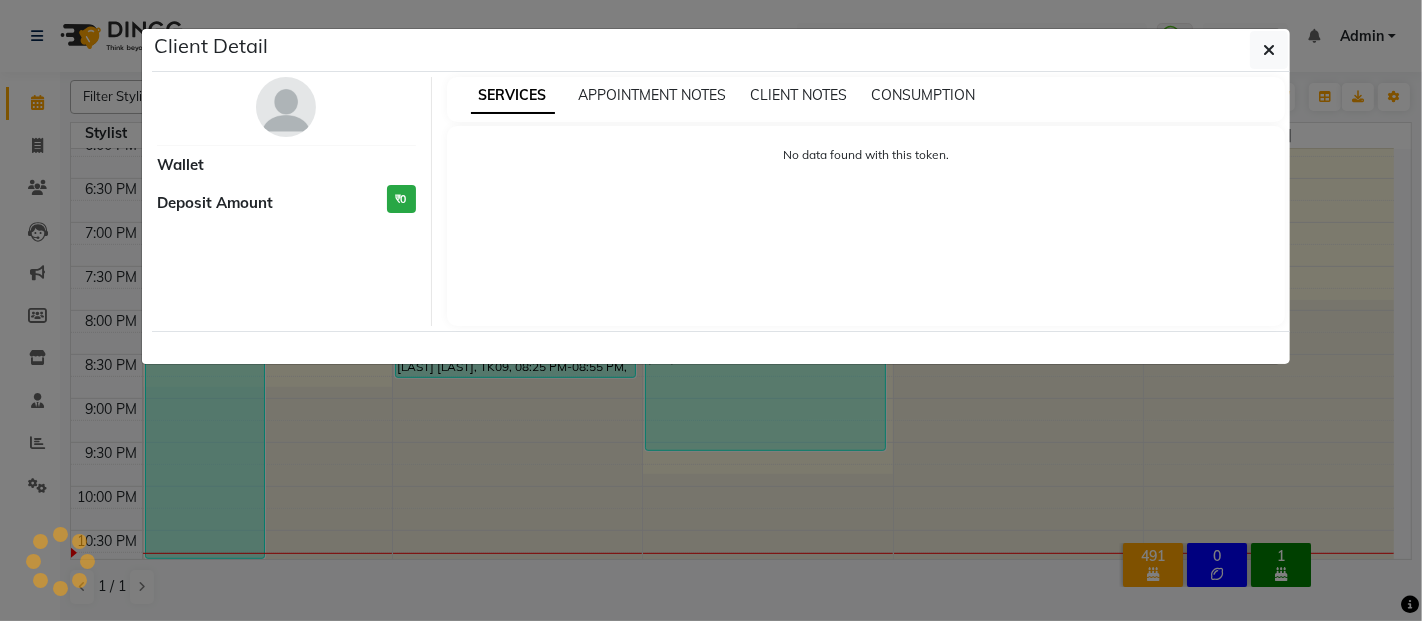 select on "3" 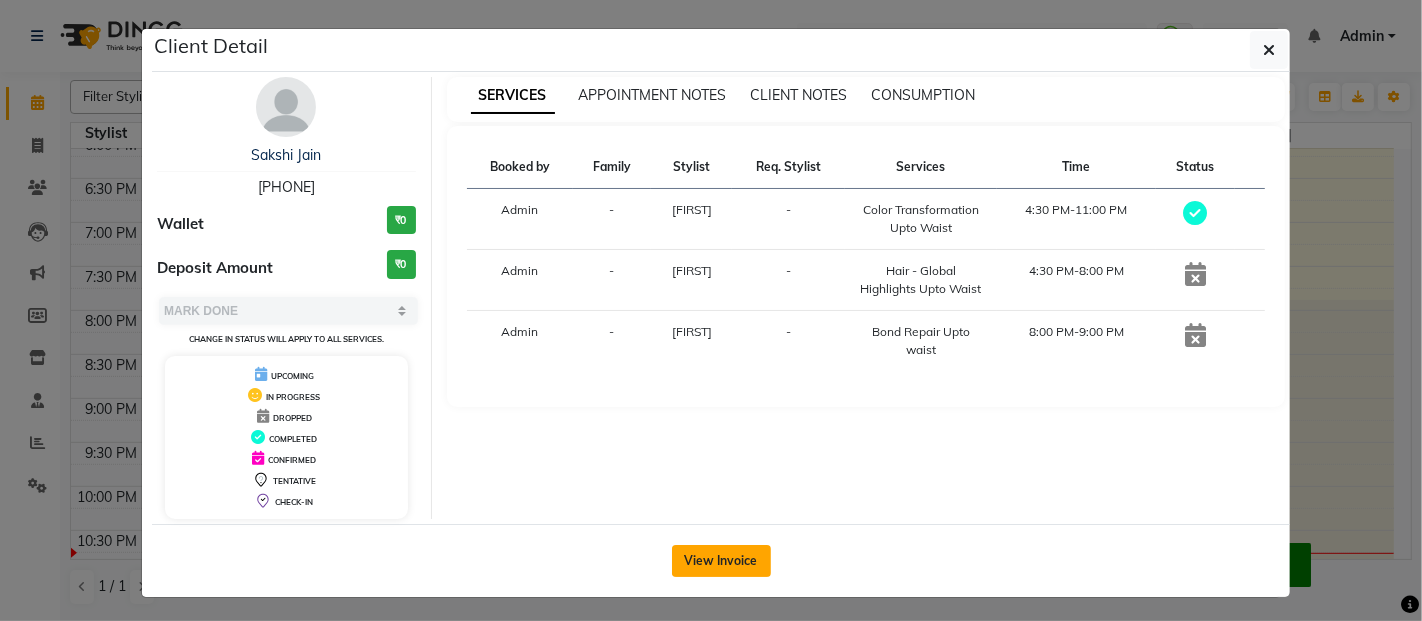 click on "View Invoice" 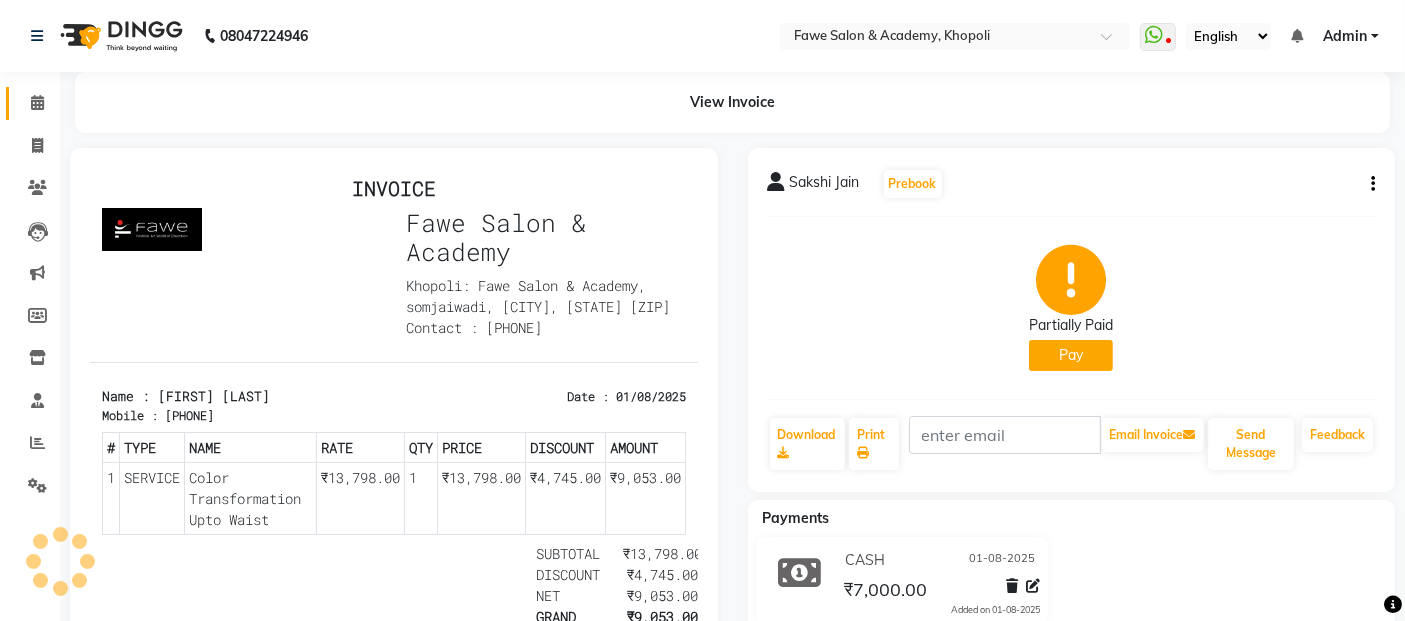 scroll, scrollTop: 0, scrollLeft: 0, axis: both 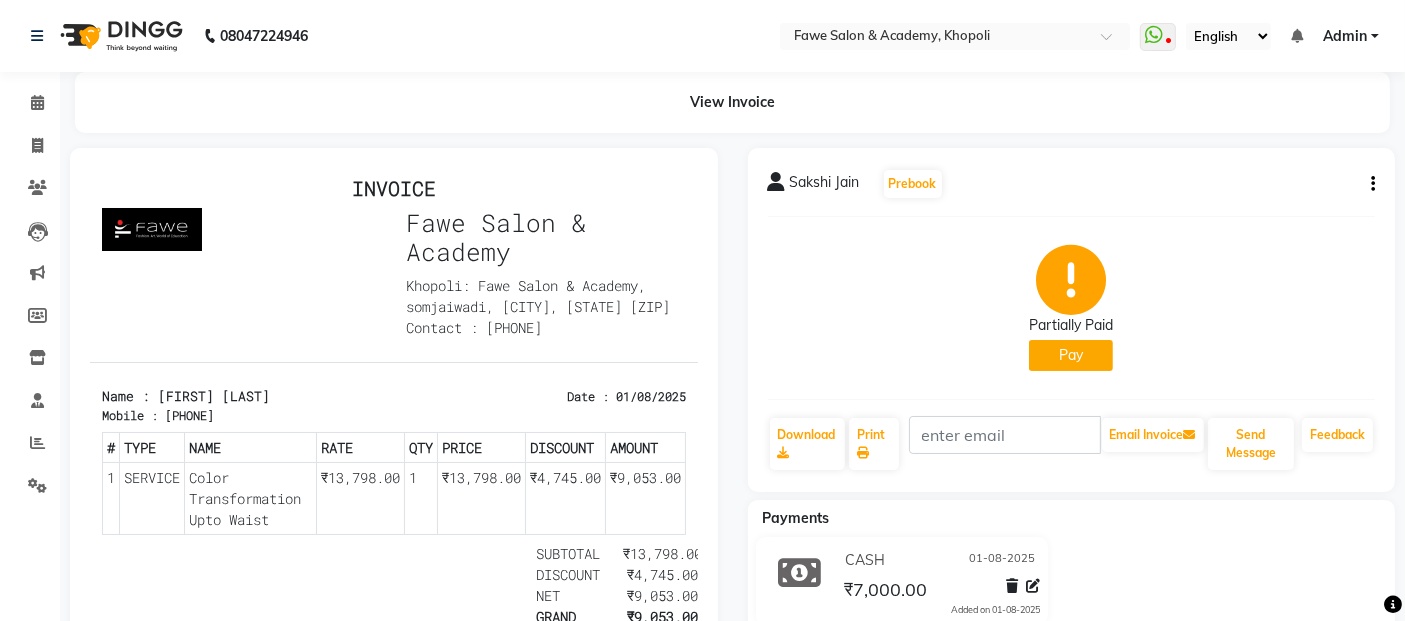 click 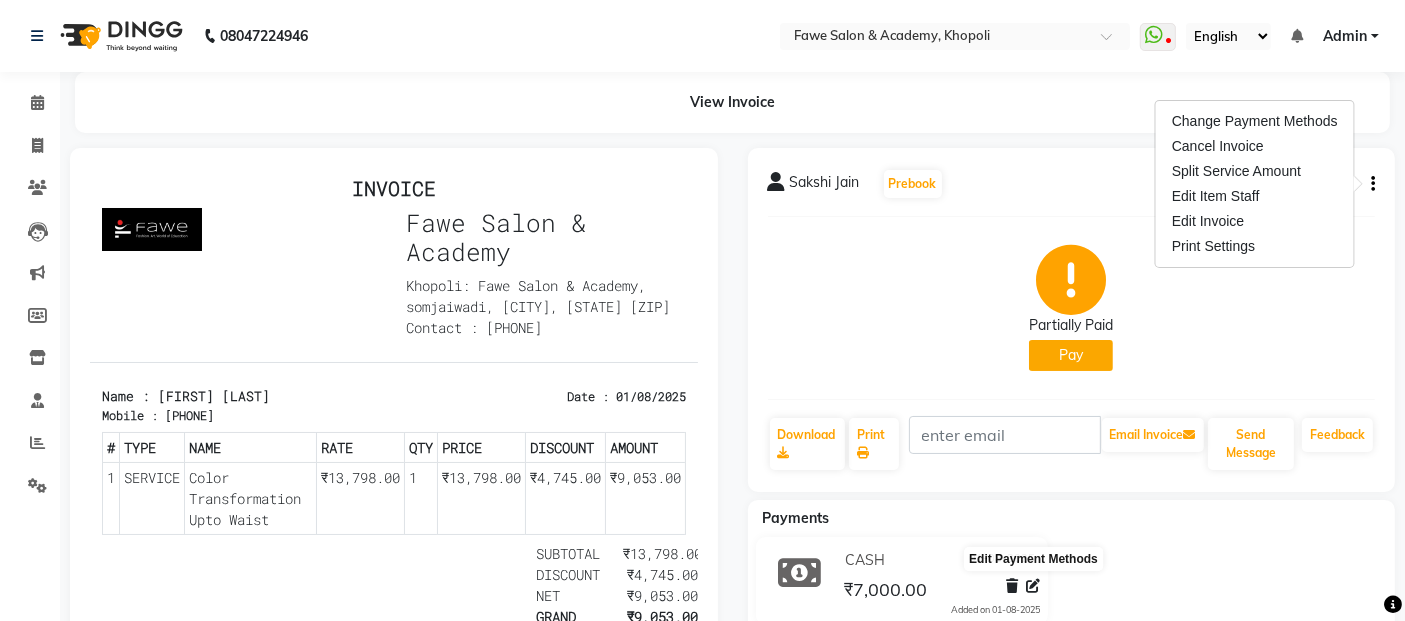 click 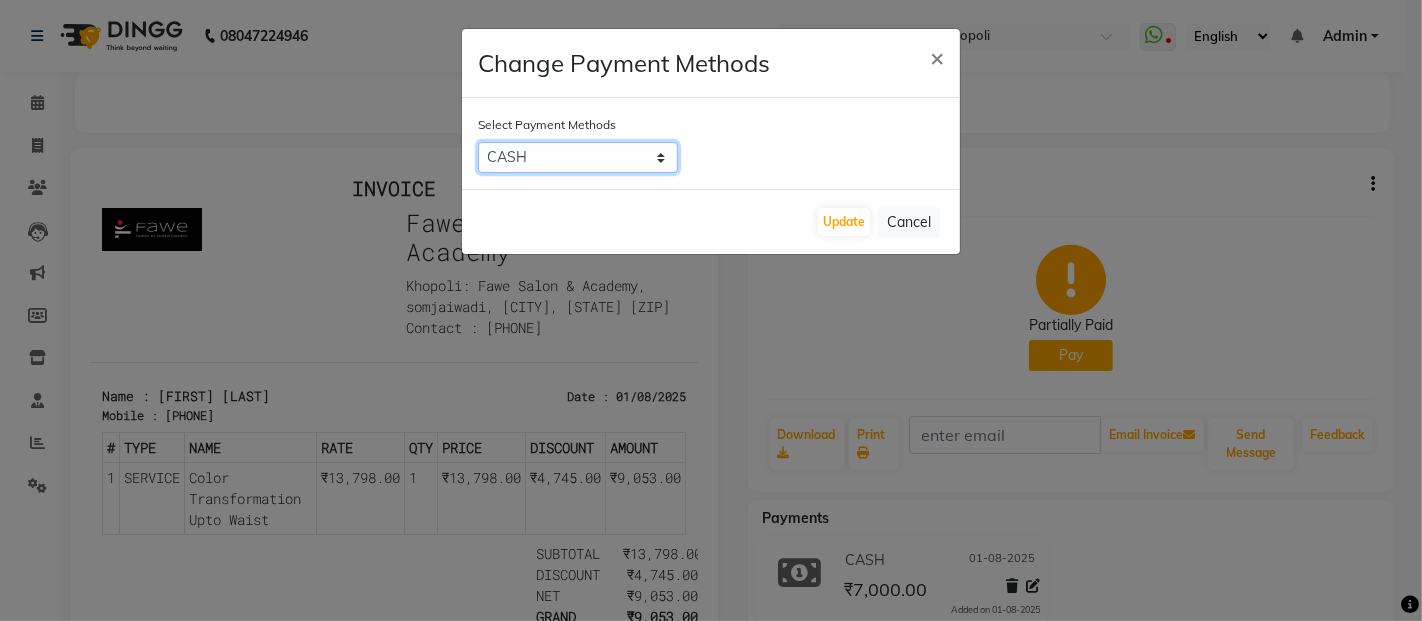 click on "LoanTap   CASH   PhonePe   GPay   CARD" 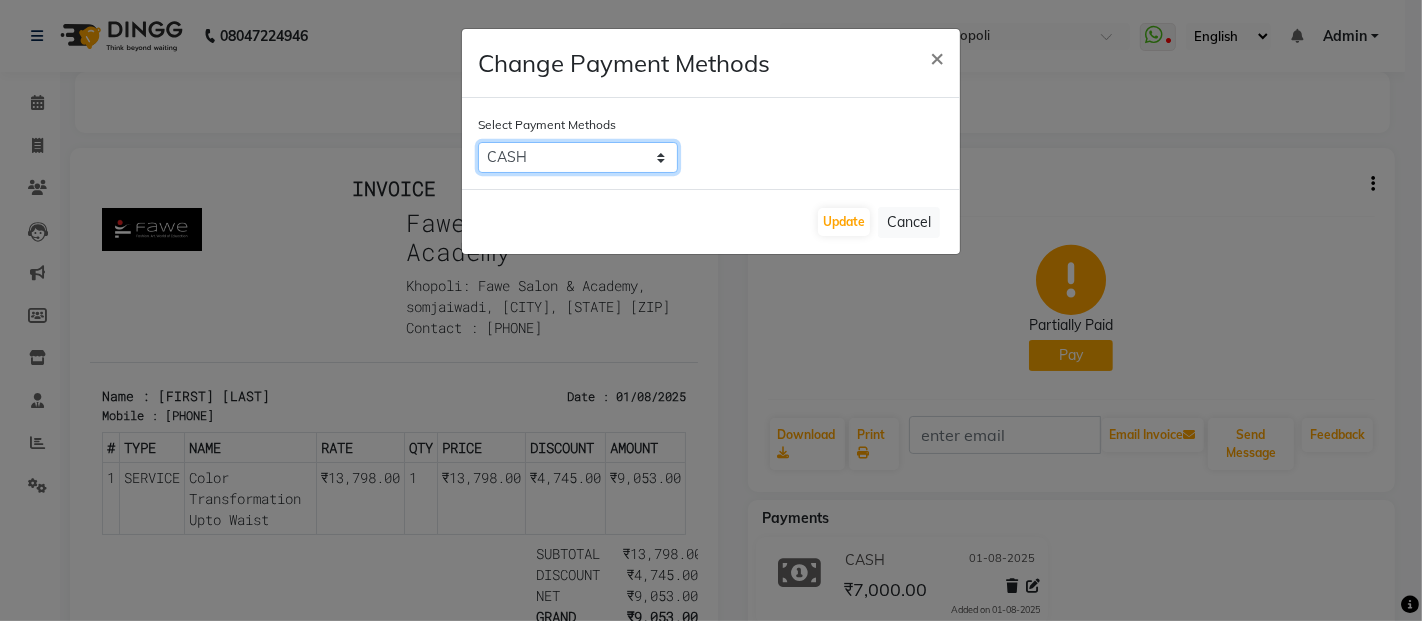 select on "5" 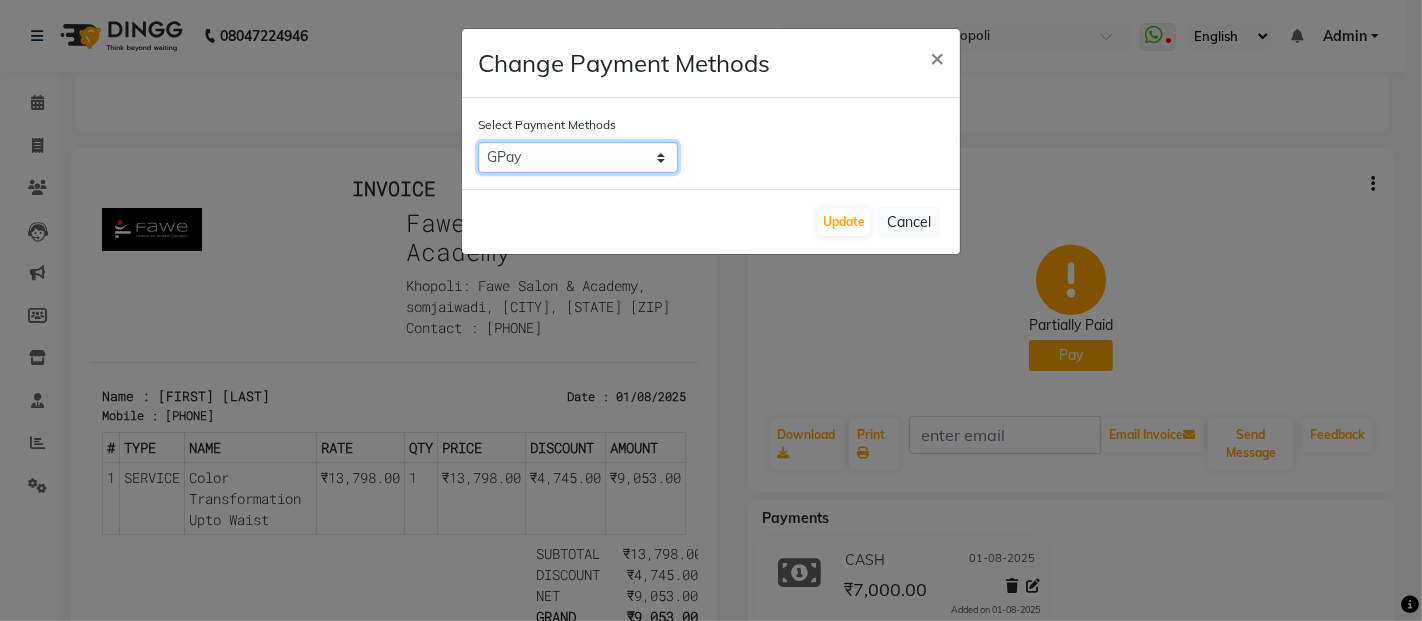 click on "LoanTap   CASH   PhonePe   GPay   CARD" 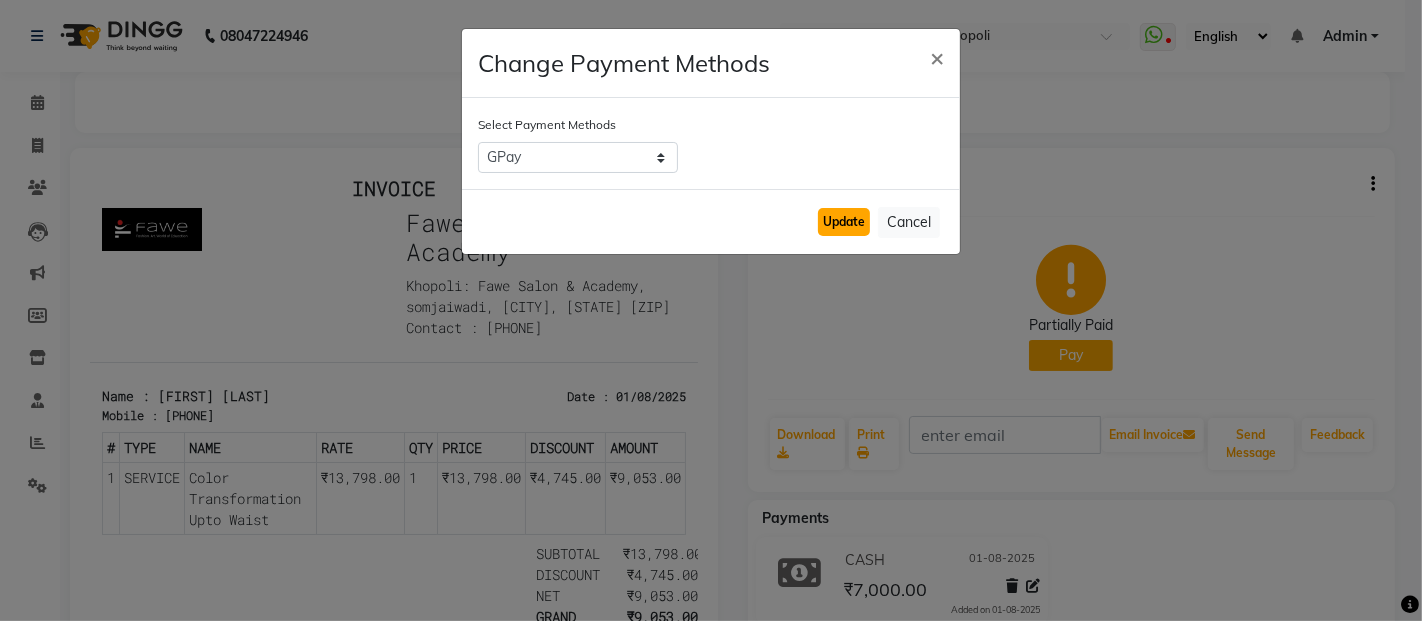 click on "Update" 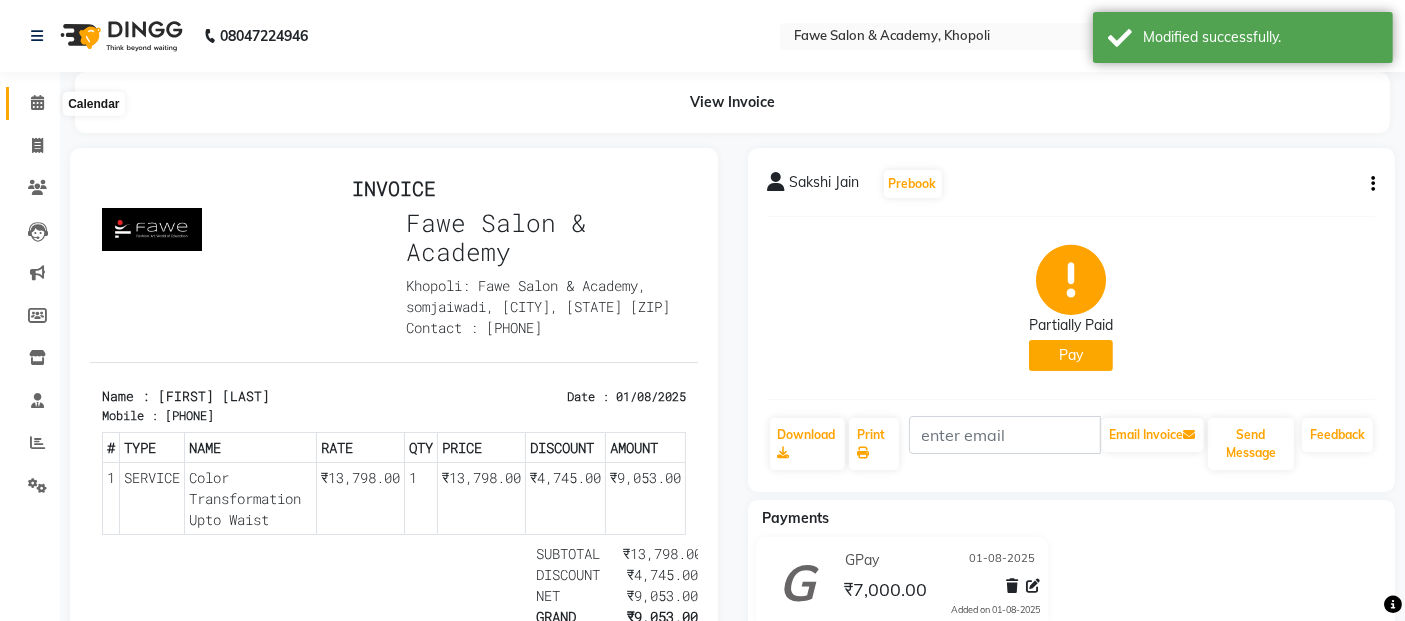 click 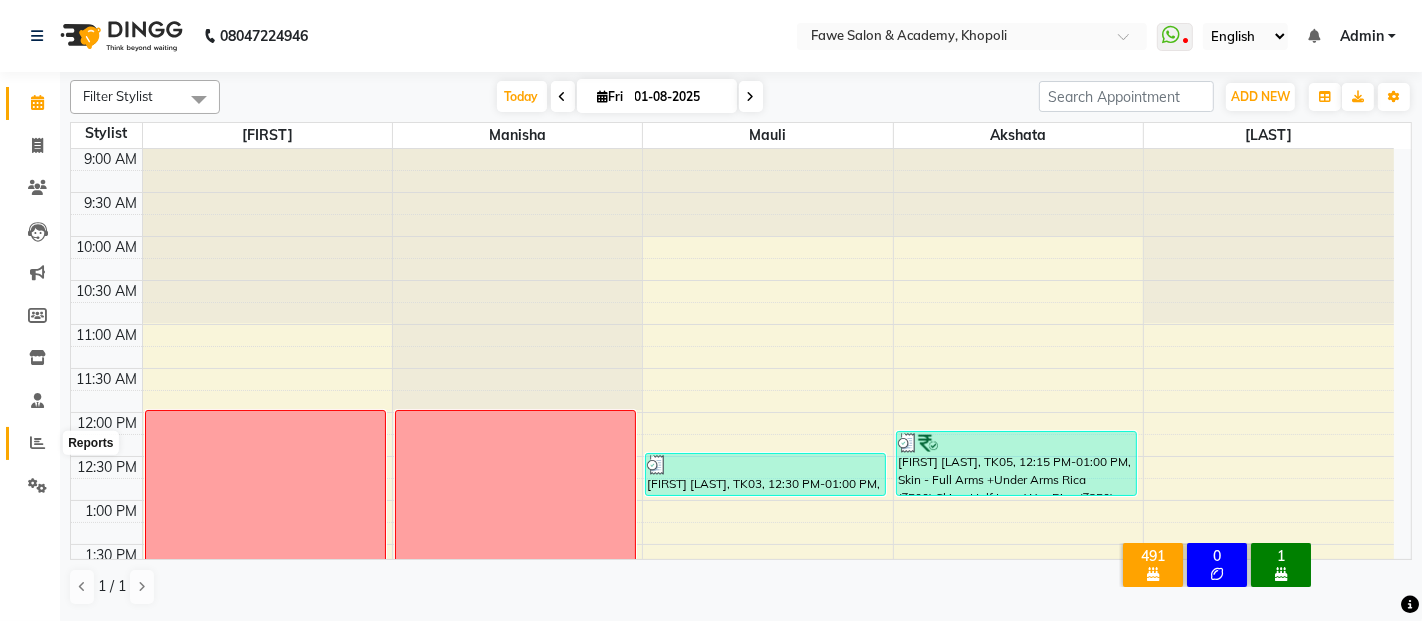 click 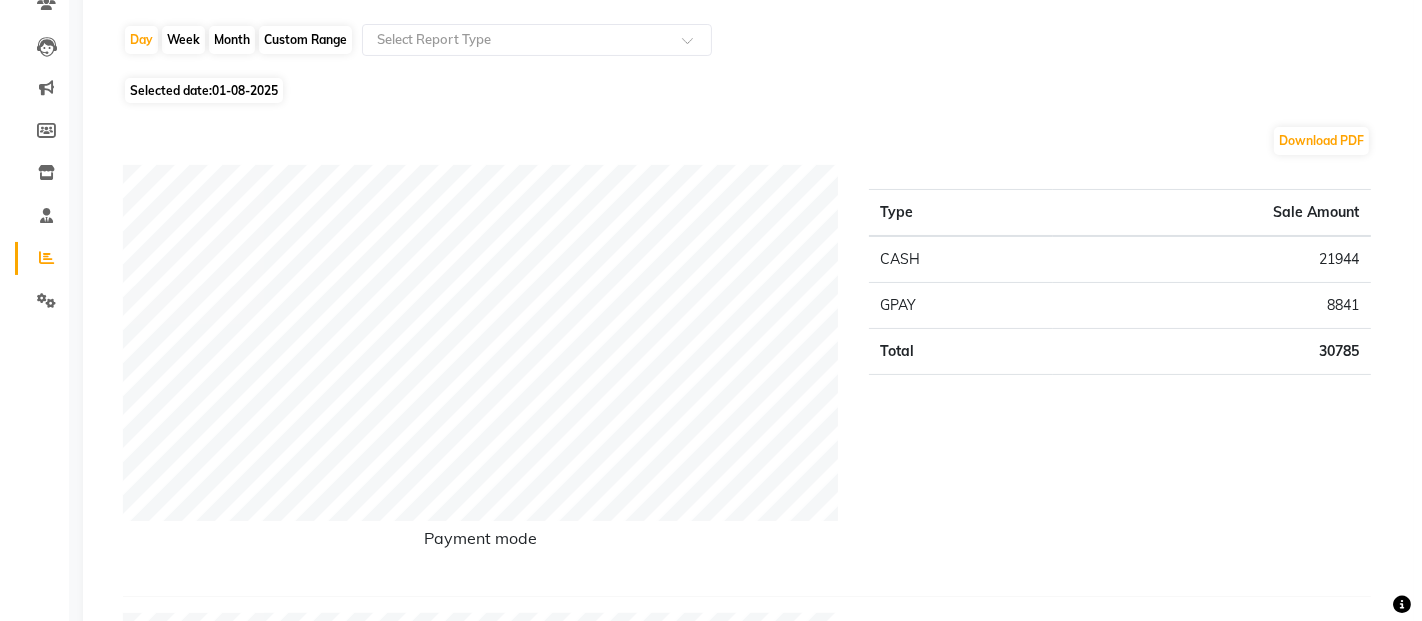 scroll, scrollTop: 0, scrollLeft: 0, axis: both 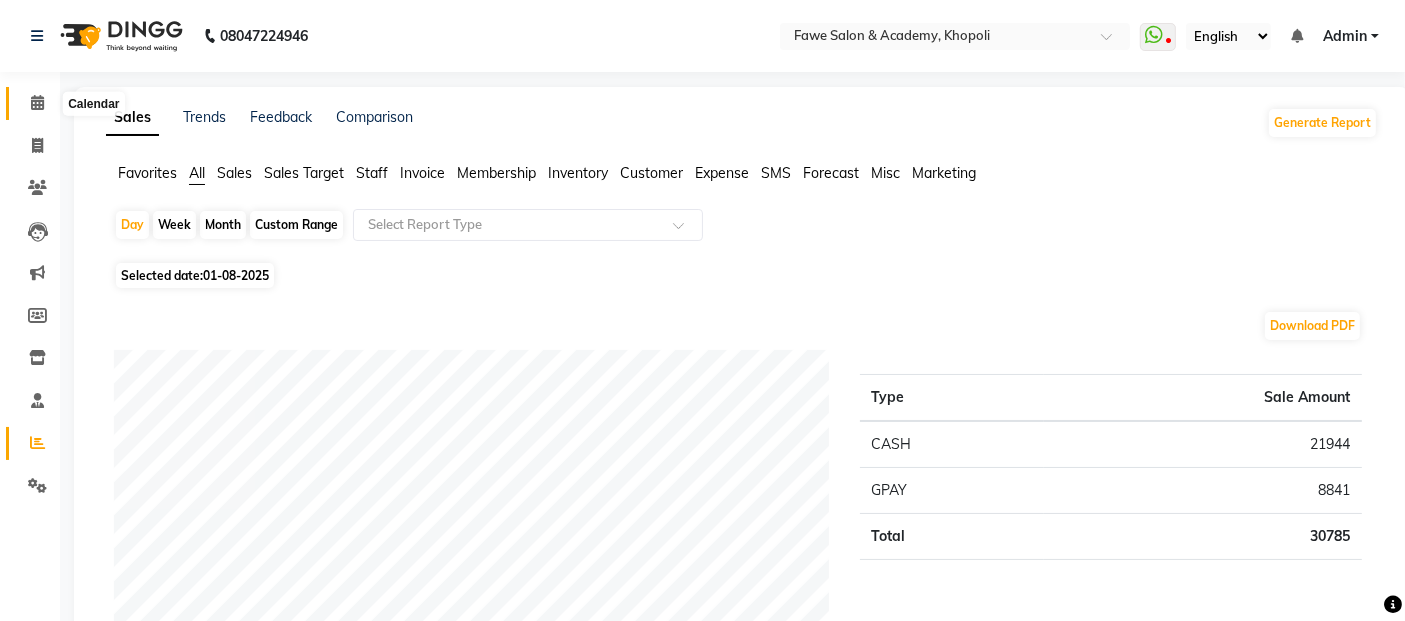 click 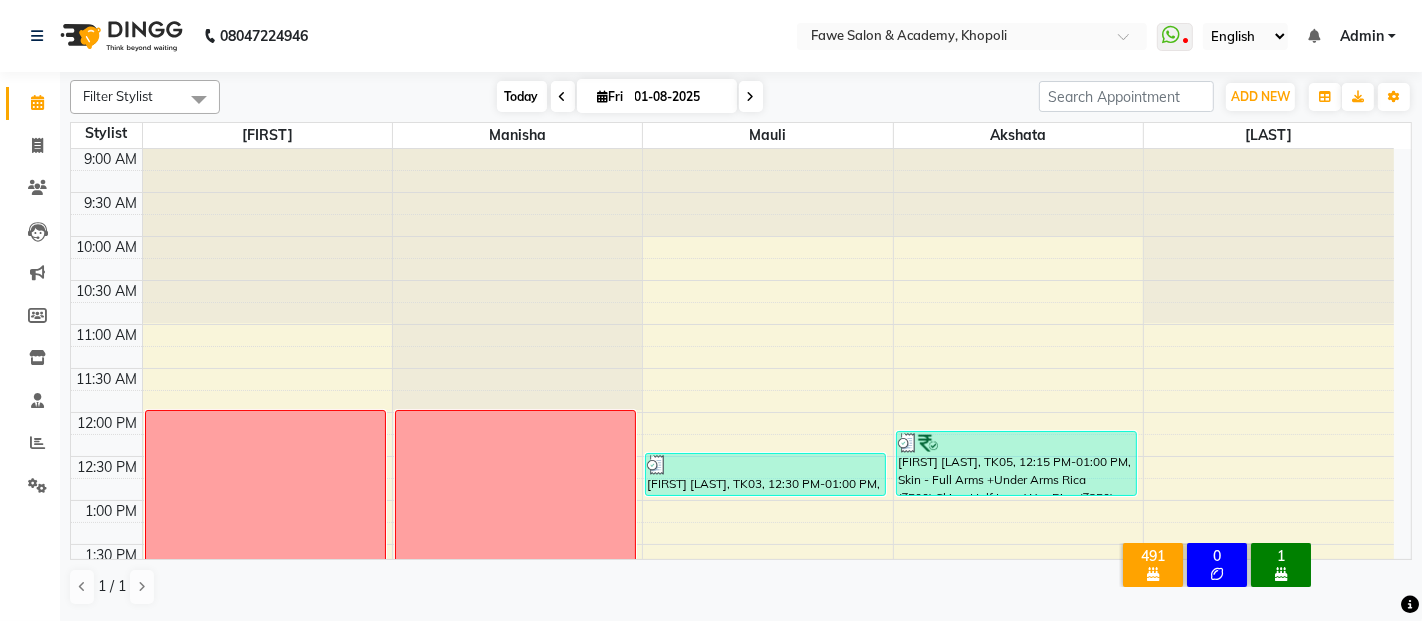 click on "Today" at bounding box center (522, 96) 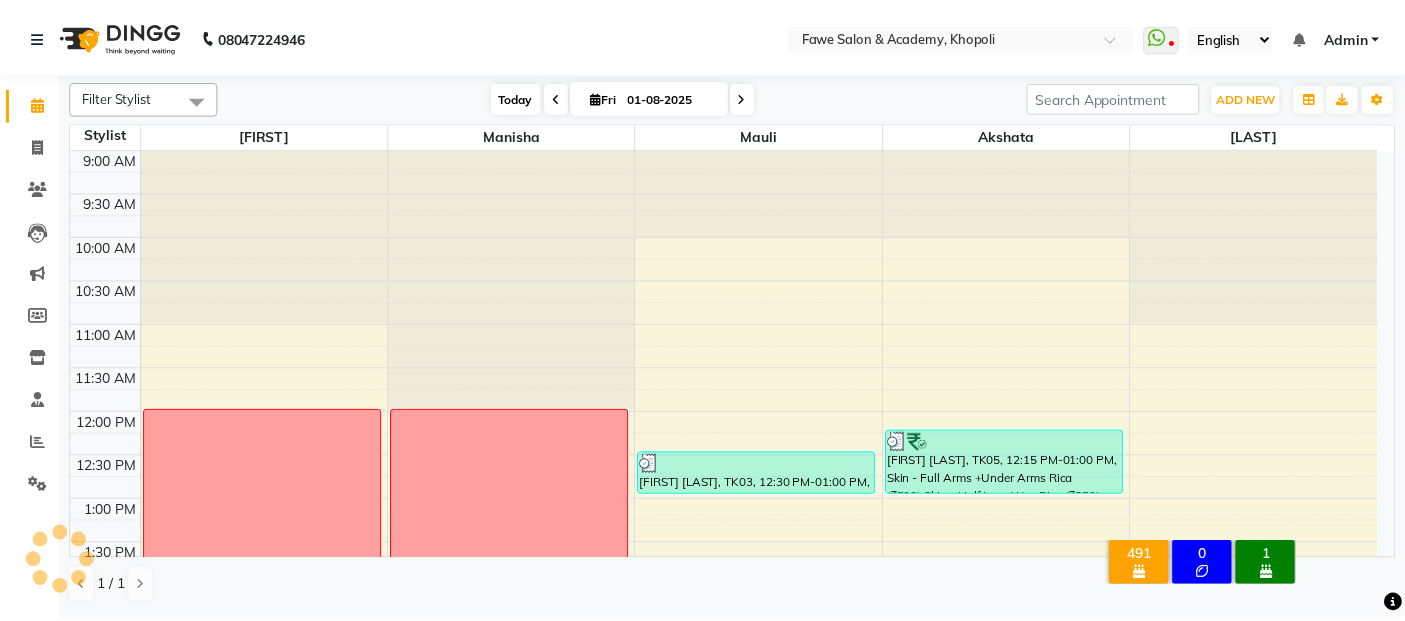 scroll, scrollTop: 806, scrollLeft: 0, axis: vertical 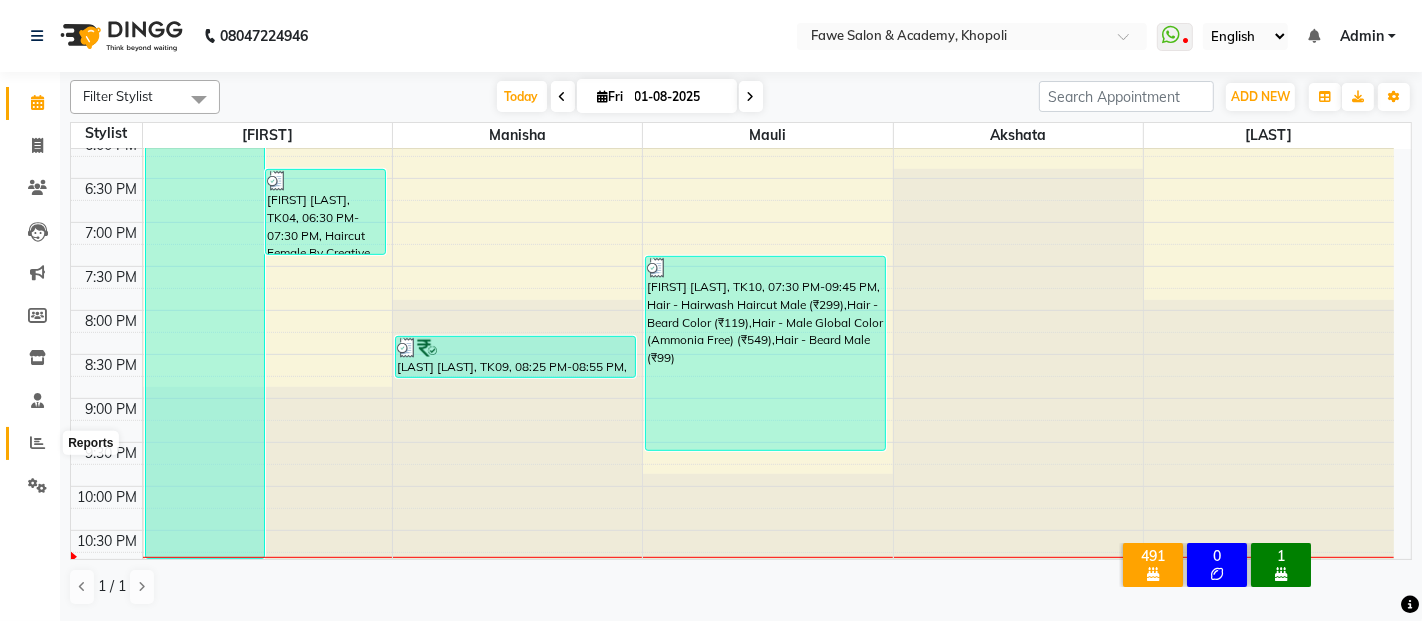 click 